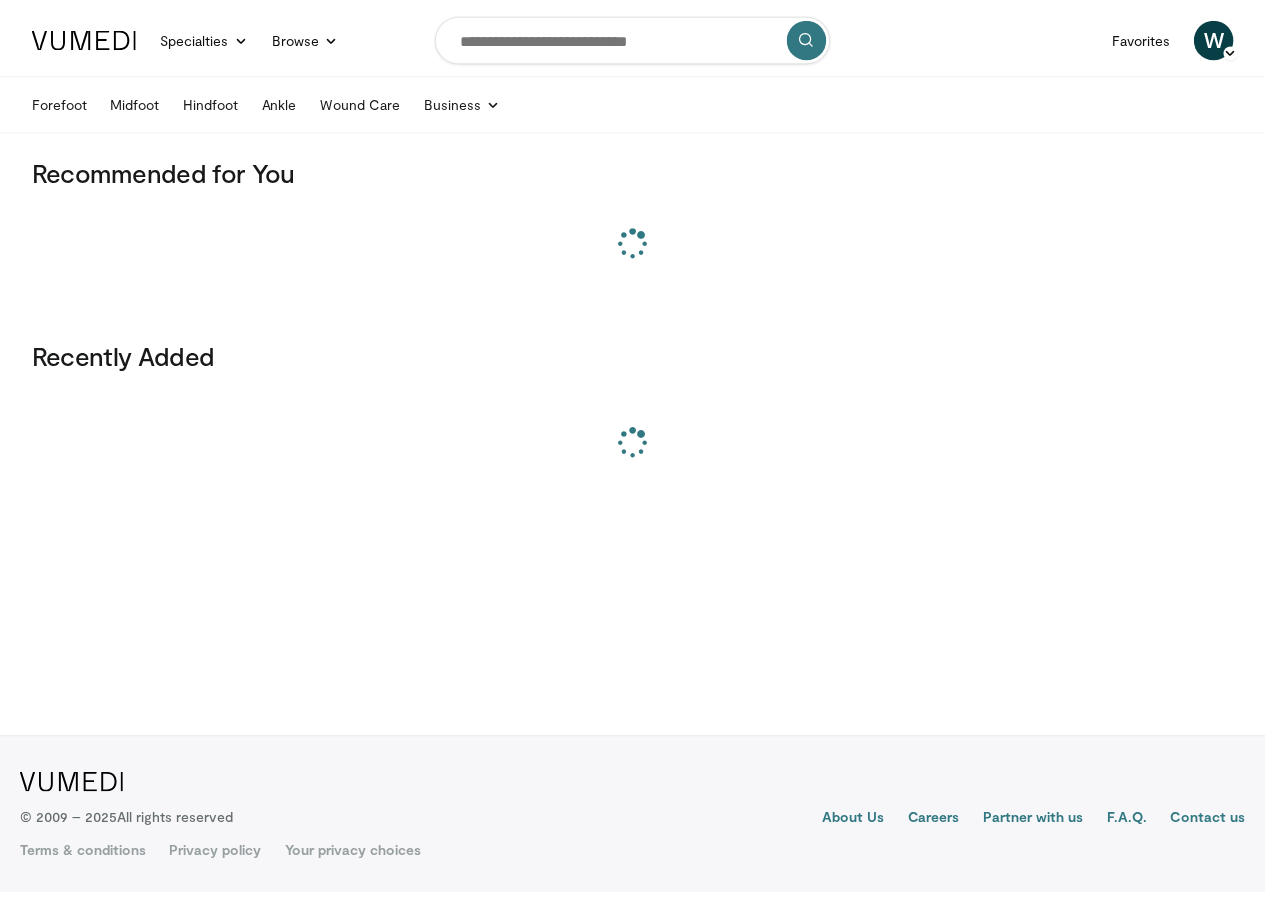 scroll, scrollTop: 0, scrollLeft: 0, axis: both 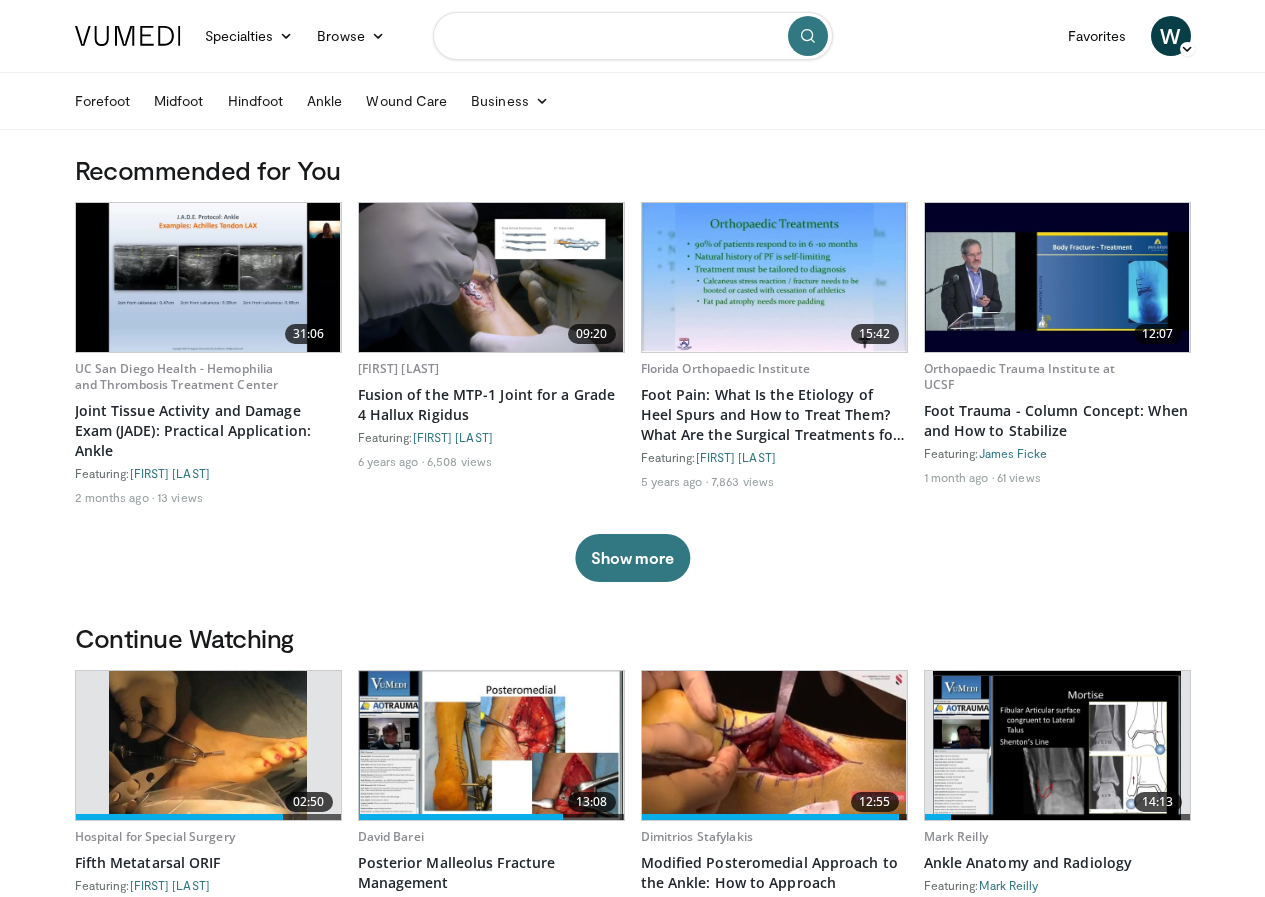click at bounding box center [633, 36] 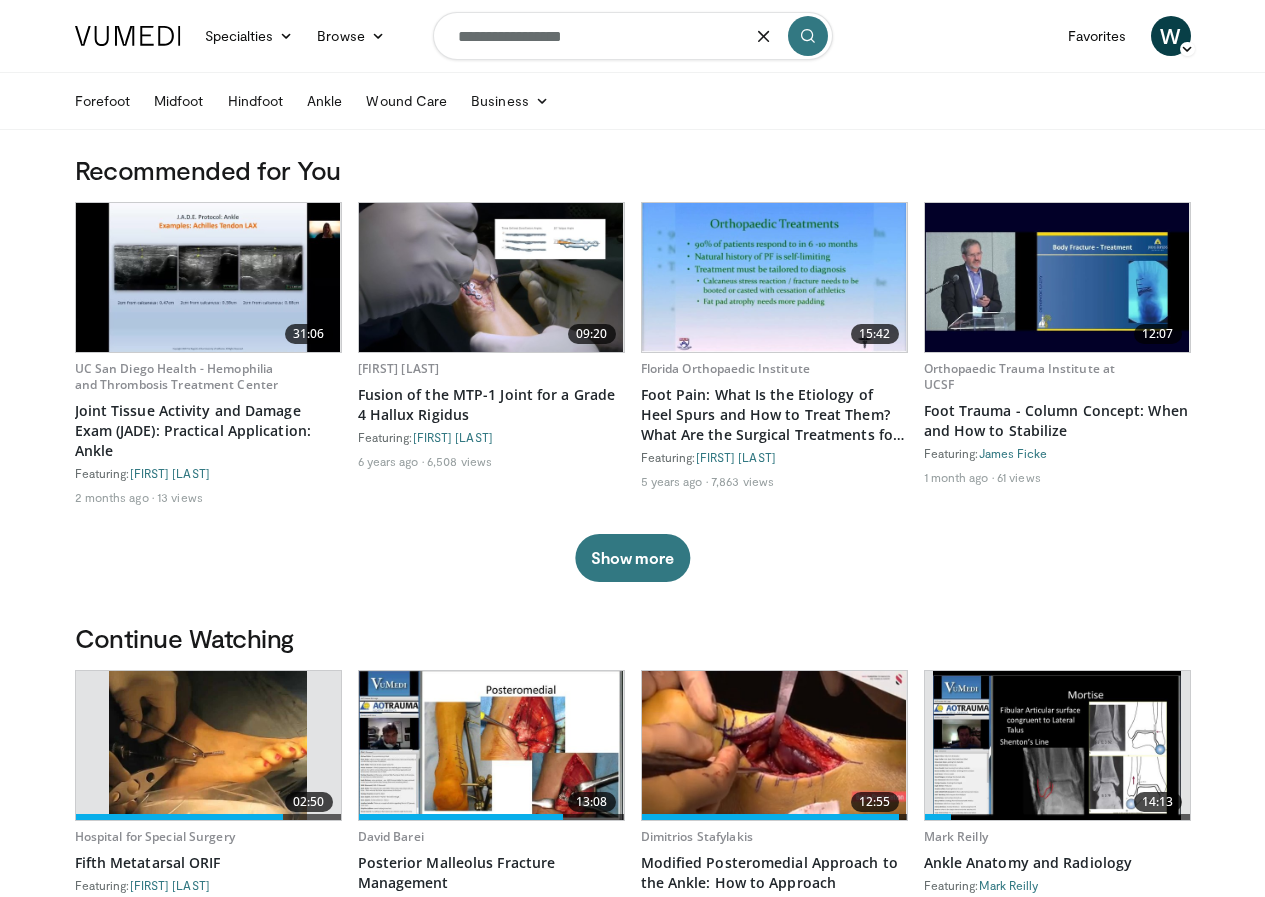 type on "**********" 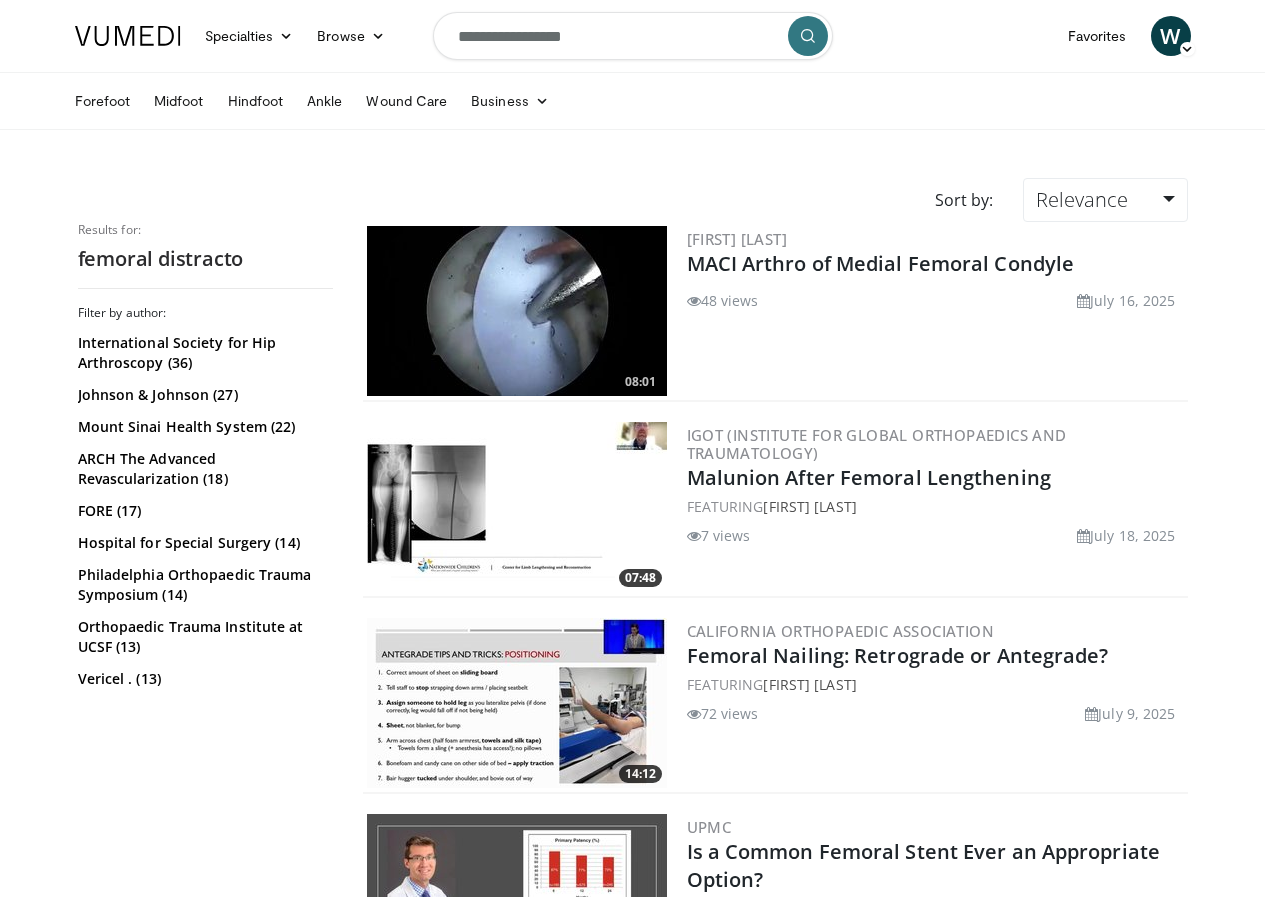 scroll, scrollTop: 0, scrollLeft: 0, axis: both 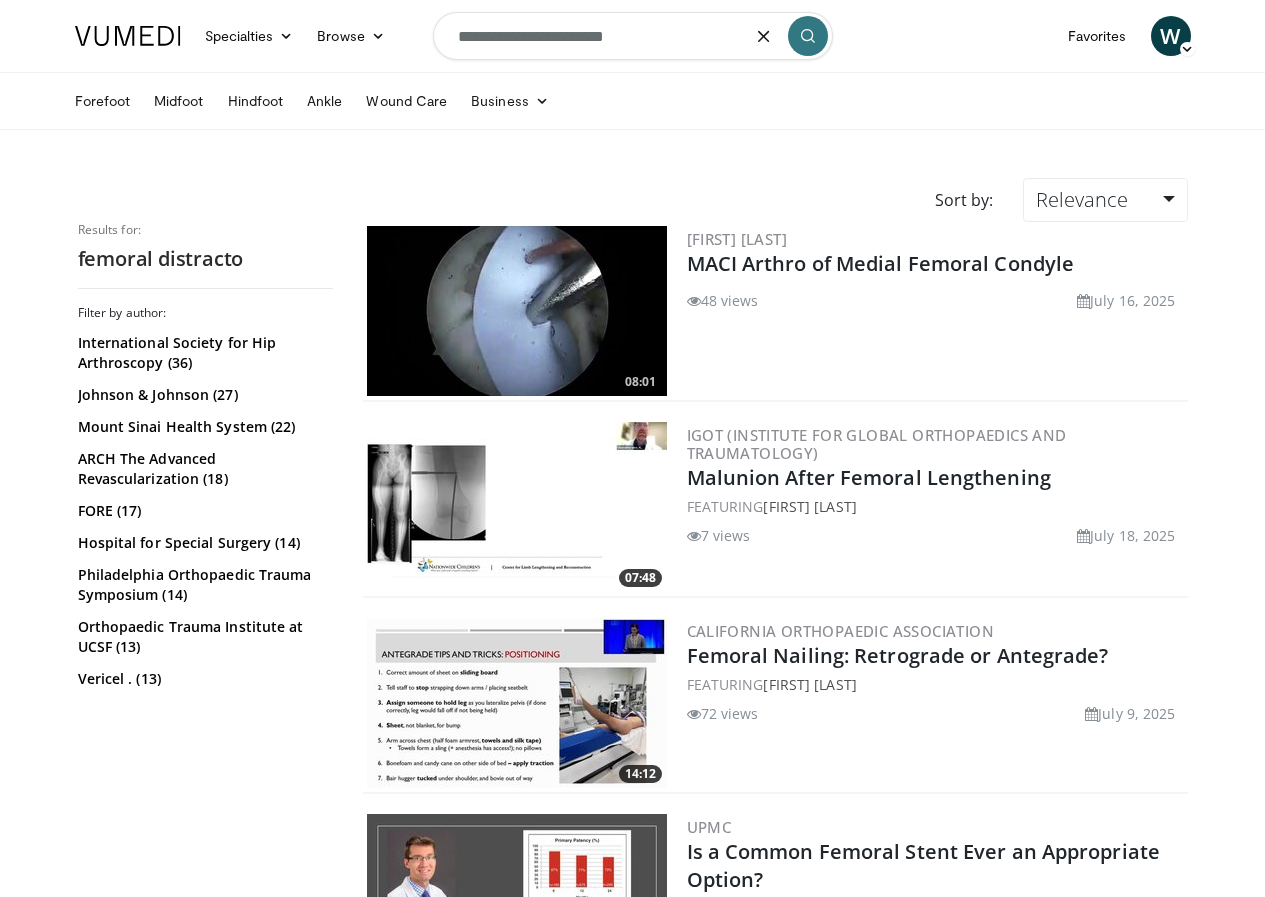 type on "**********" 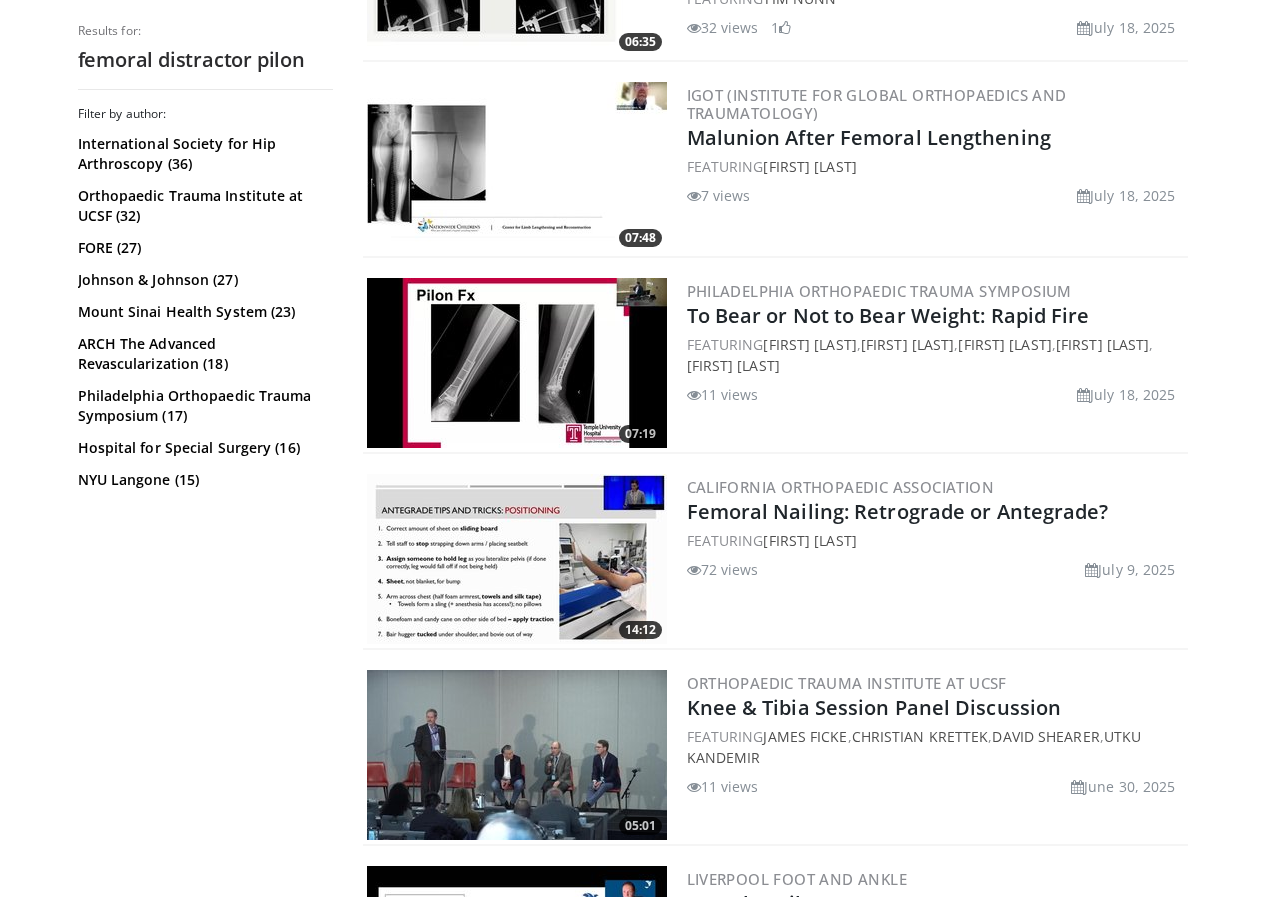 scroll, scrollTop: 2700, scrollLeft: 0, axis: vertical 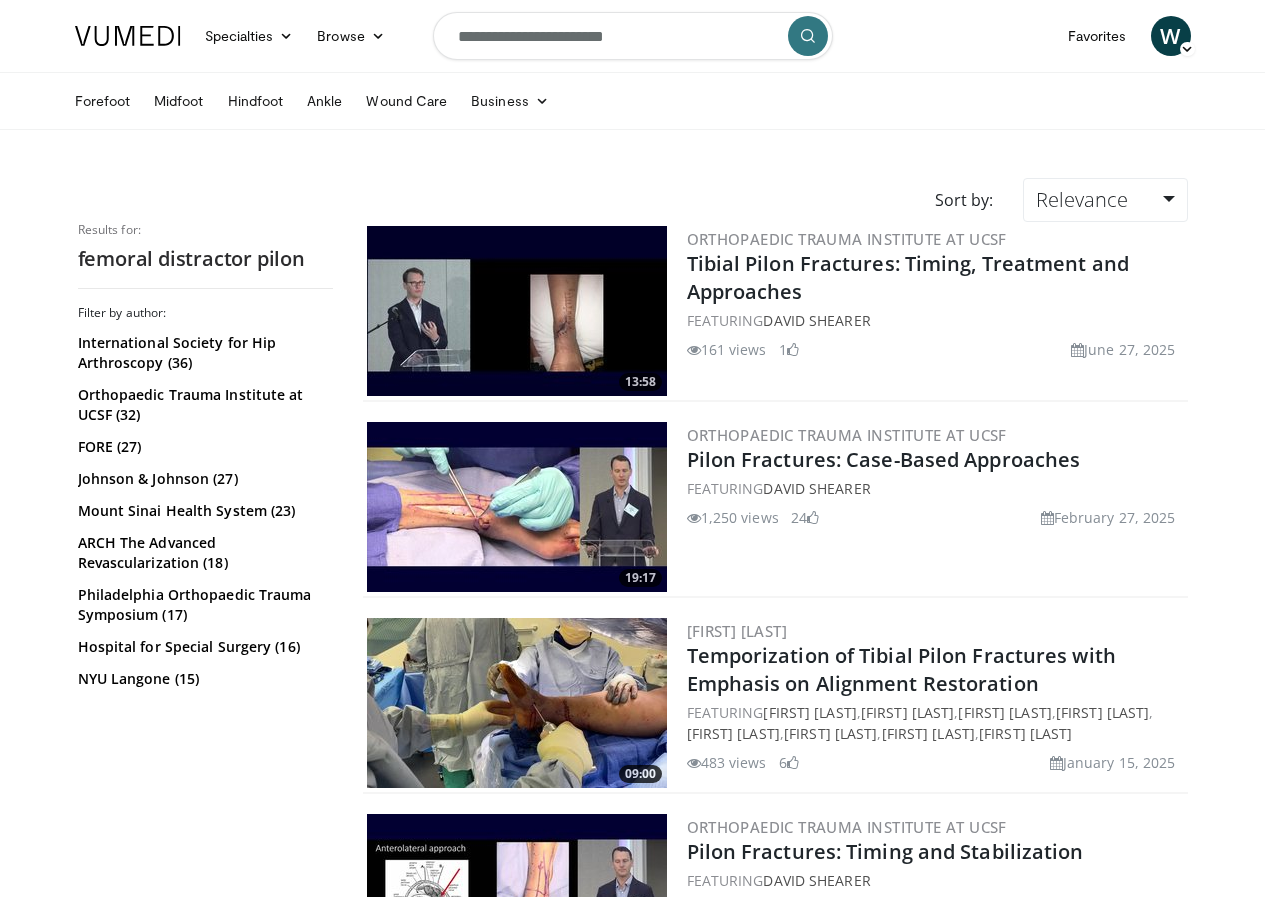 drag, startPoint x: 987, startPoint y: 551, endPoint x: 827, endPoint y: 85, distance: 492.70276 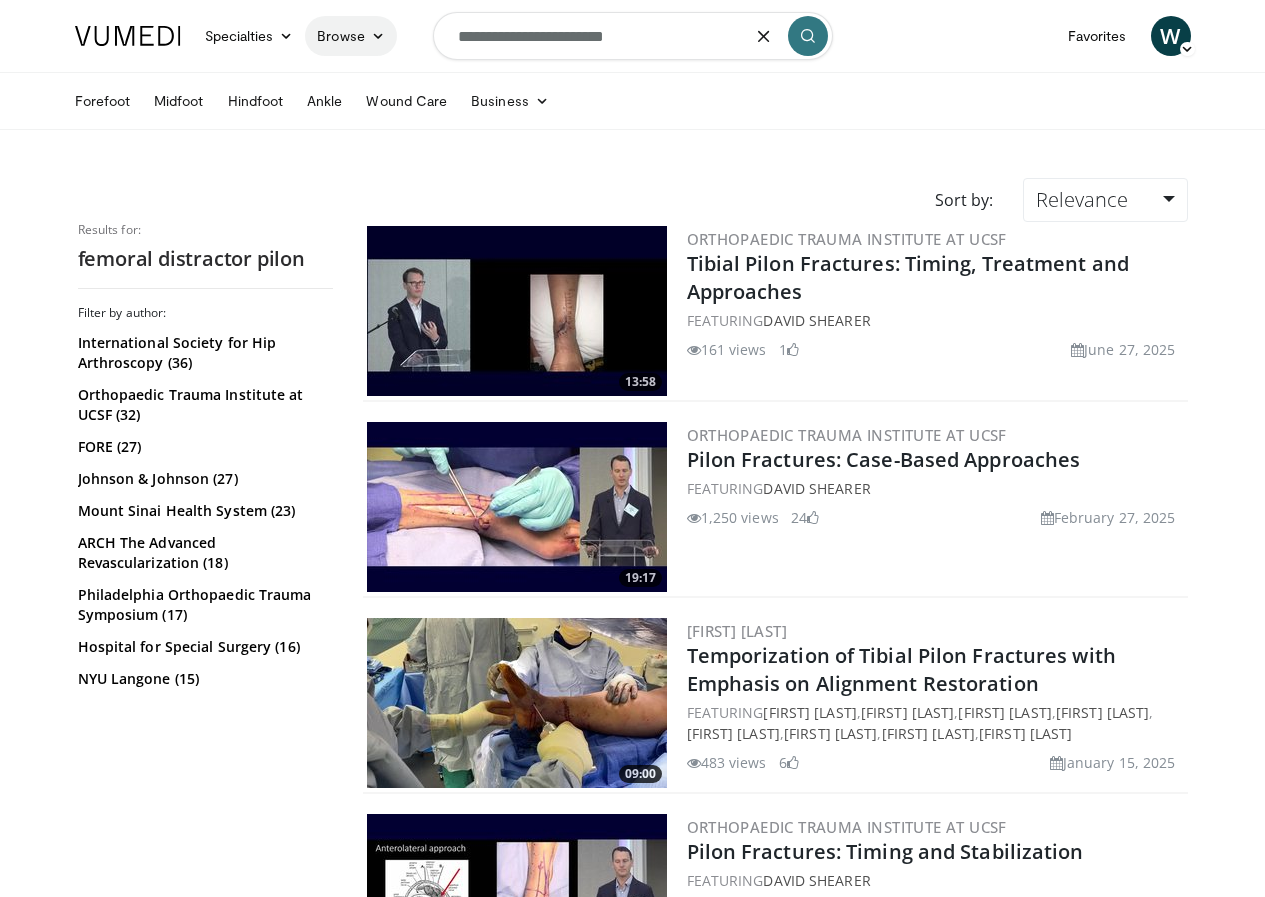 drag, startPoint x: 558, startPoint y: 42, endPoint x: 253, endPoint y: 42, distance: 305 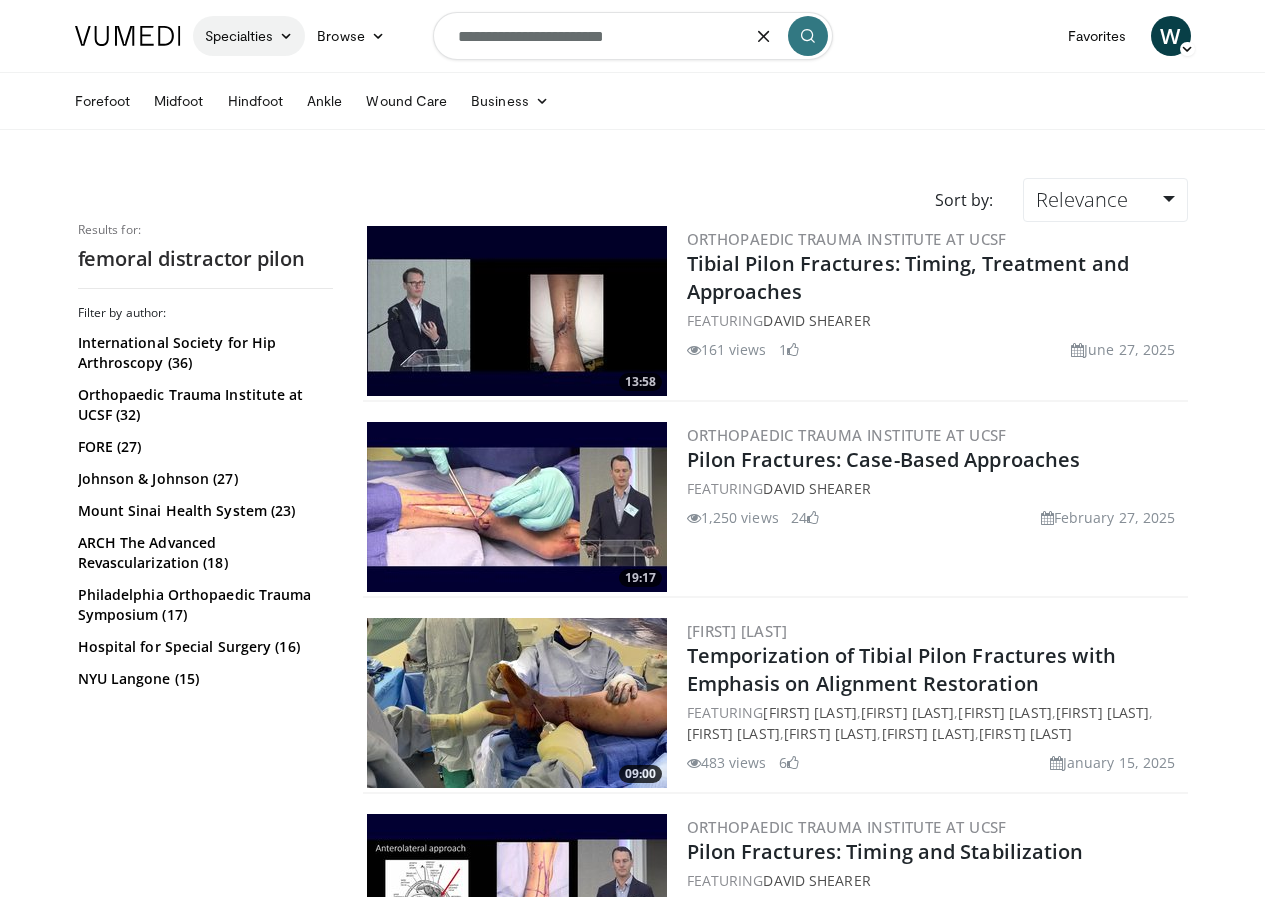 click on "Specialties
Adult & Family Medicine
Allergy, Asthma, Immunology
Anesthesiology
Cardiology
Dental
Dermatology
Endocrinology
Gastroenterology & Hepatology
General Surgery
Hematology & Oncology
Infectious Disease
Nephrology
Neurology
Neurosurgery
Obstetrics & Gynecology
Ophthalmology
Oral Maxillofacial
Orthopaedics
Otolaryngology
Pediatrics
Plastic Surgery
Podiatry
Psychiatry
Pulmonology
Radiation Oncology
Radiology
Rheumatology
Urology
Browse
W" at bounding box center [633, 36] 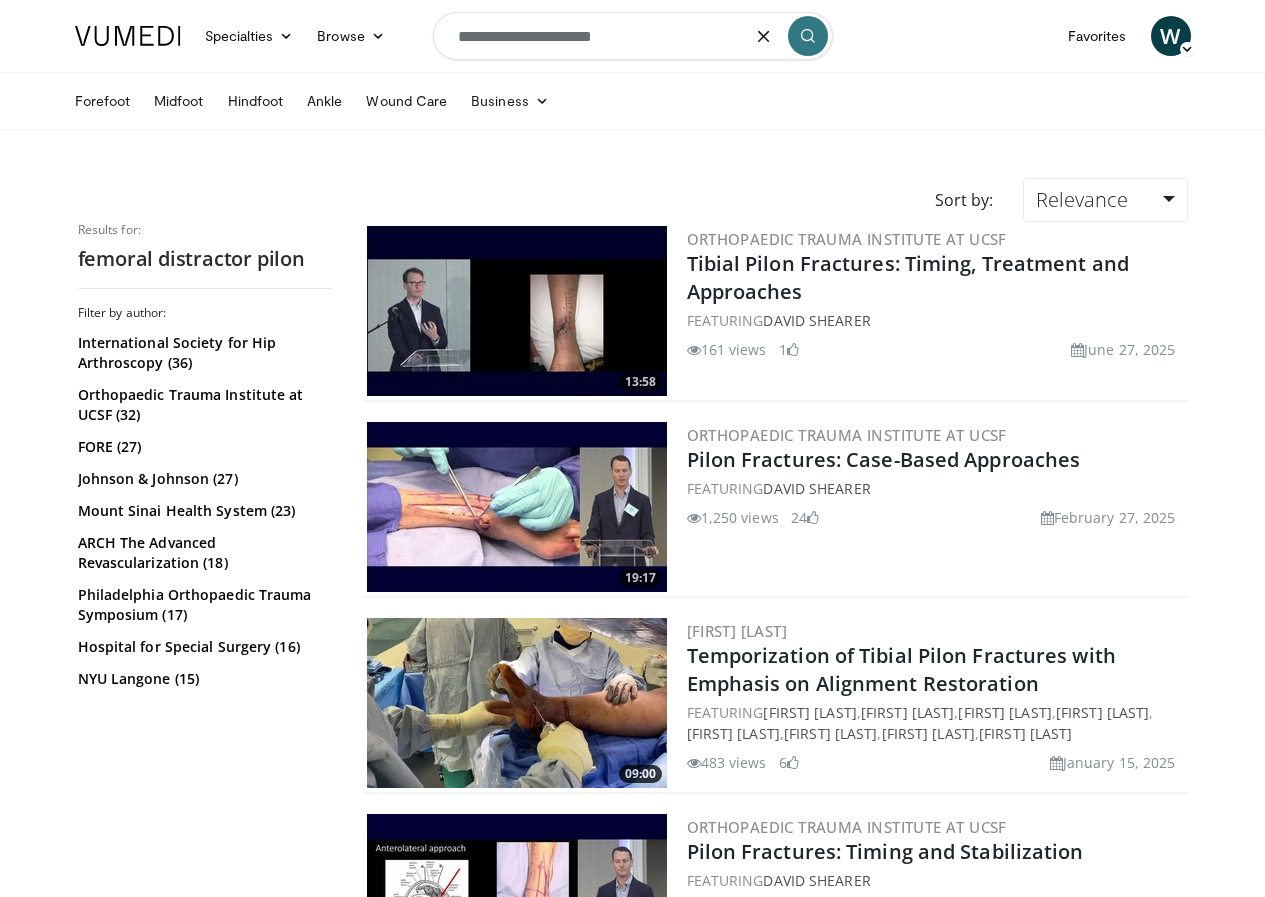 type on "**********" 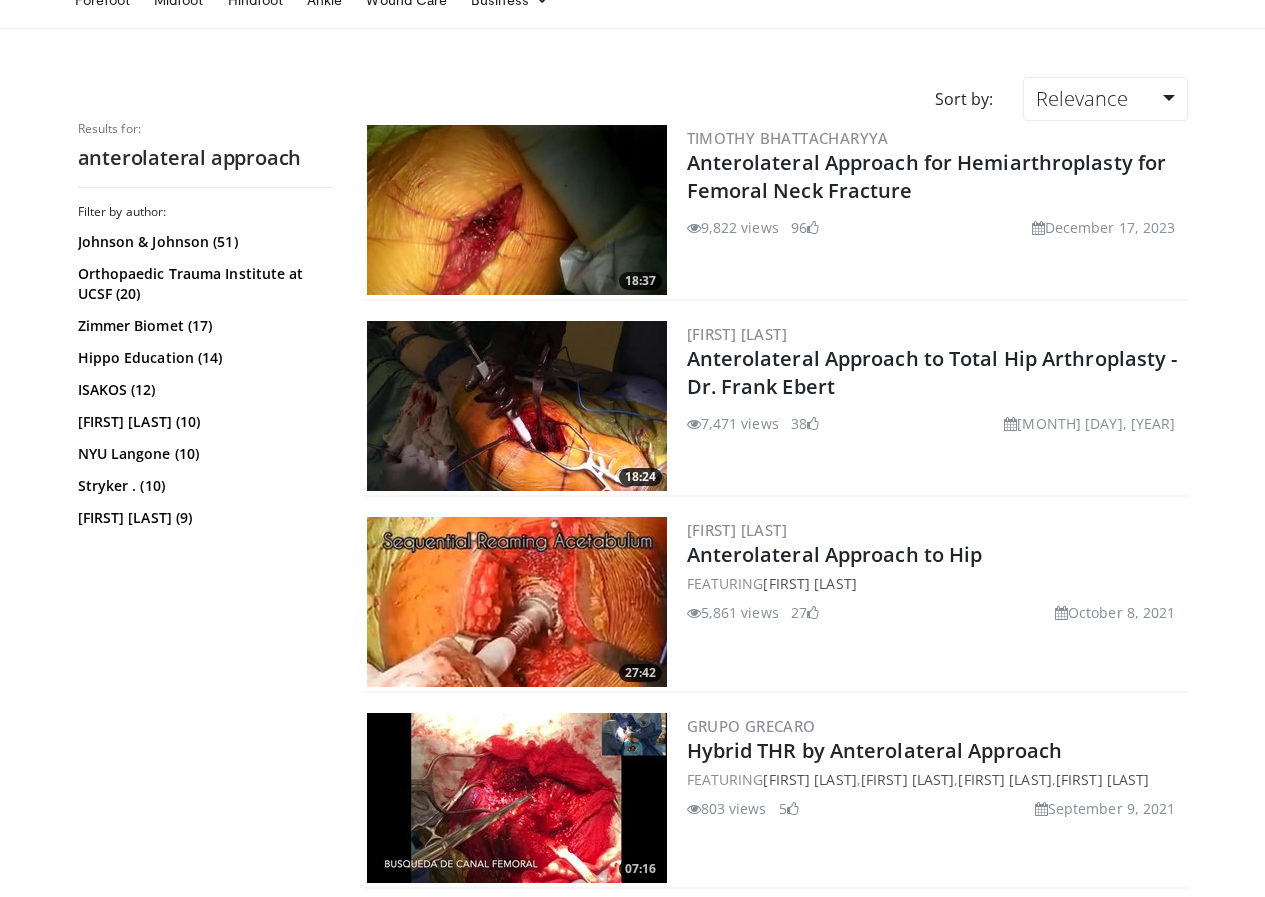 scroll, scrollTop: 0, scrollLeft: 0, axis: both 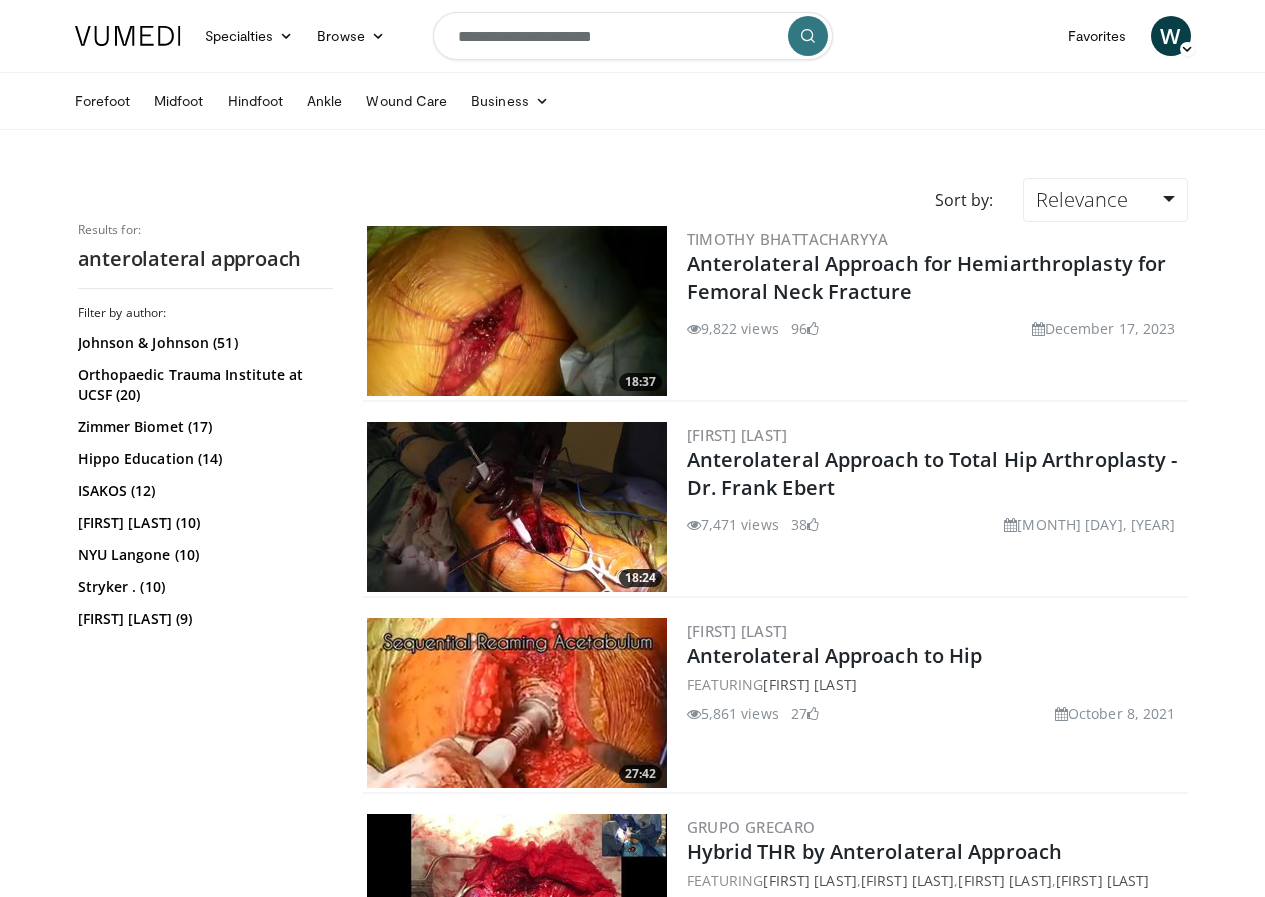 click on "**********" at bounding box center [633, 36] 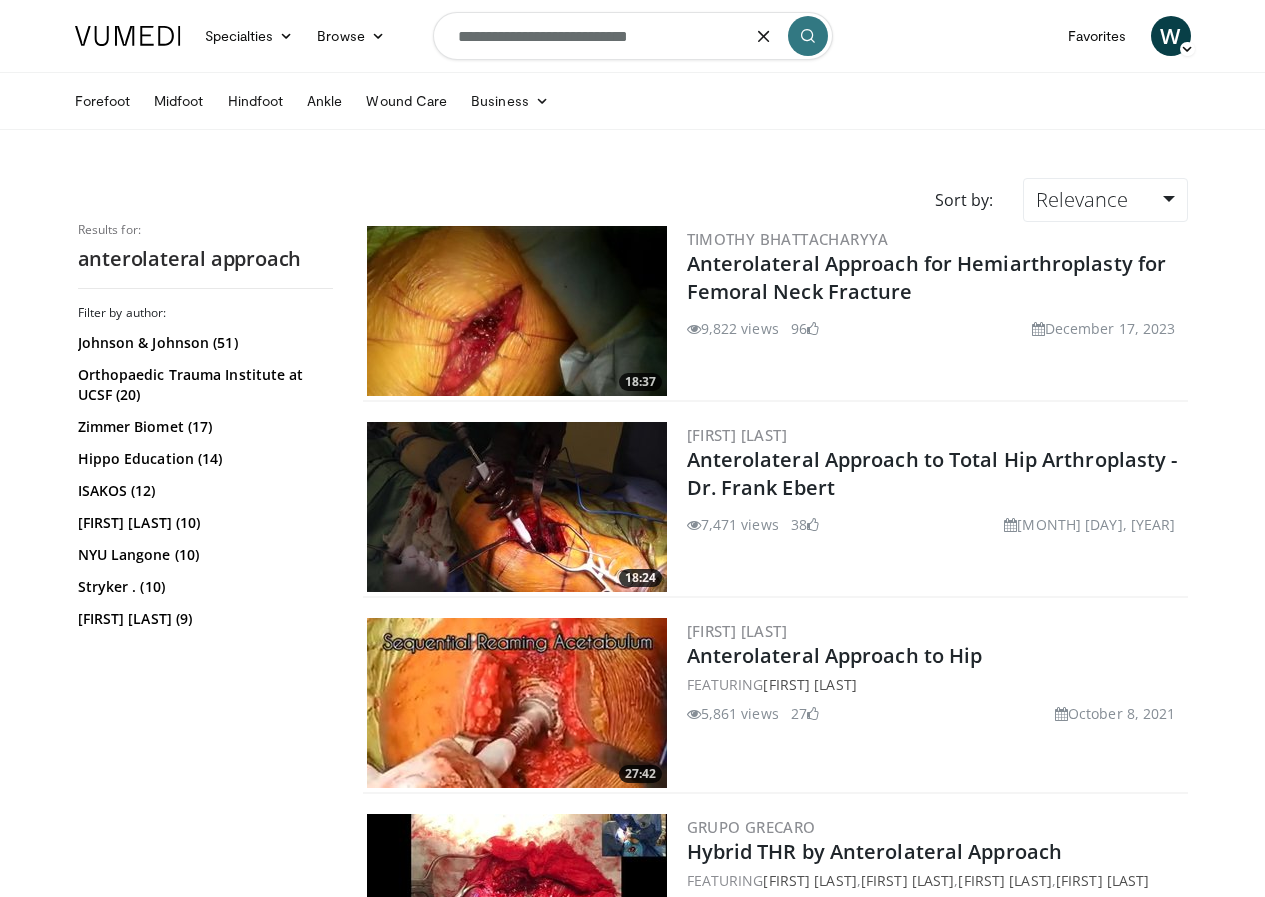 type on "**********" 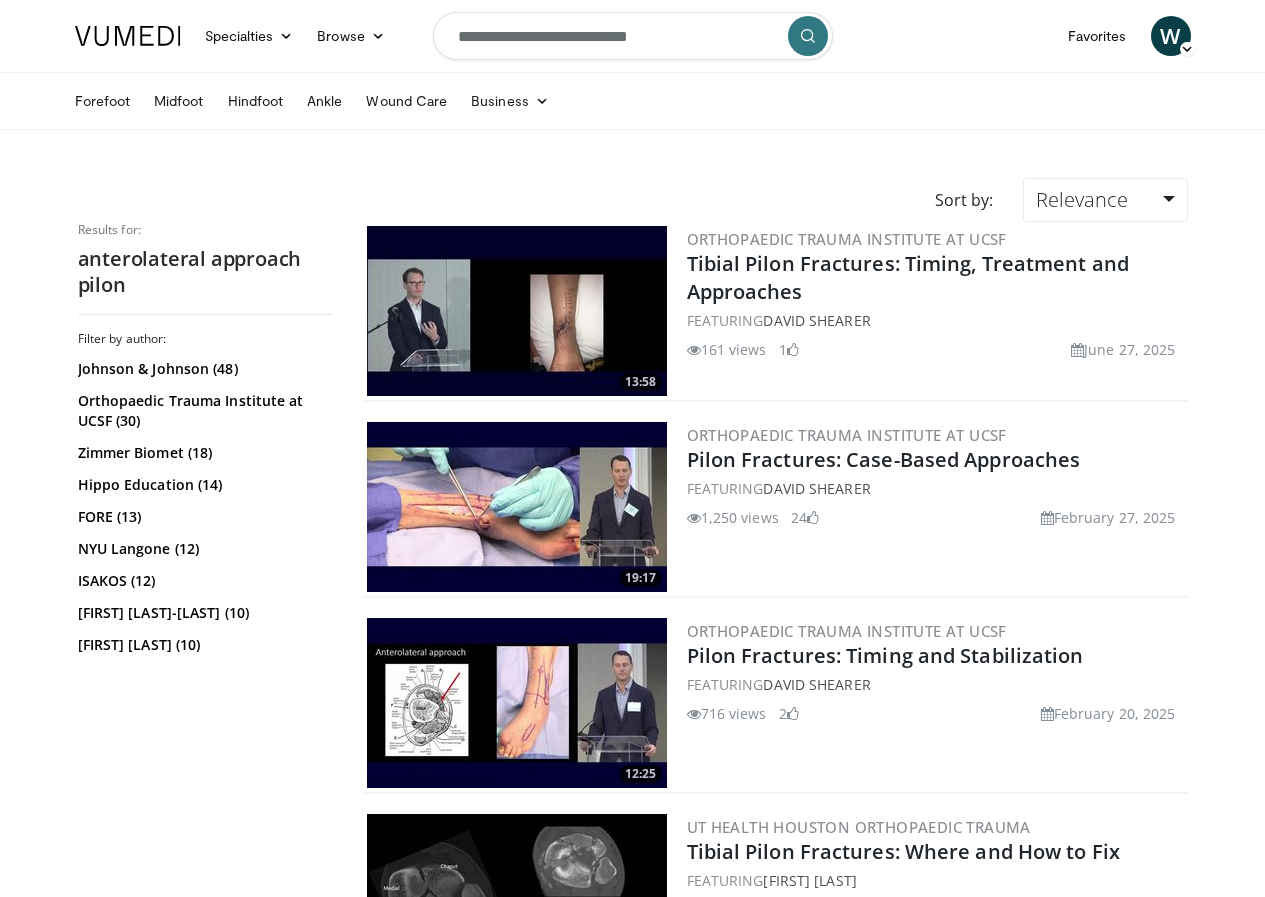 scroll, scrollTop: 0, scrollLeft: 0, axis: both 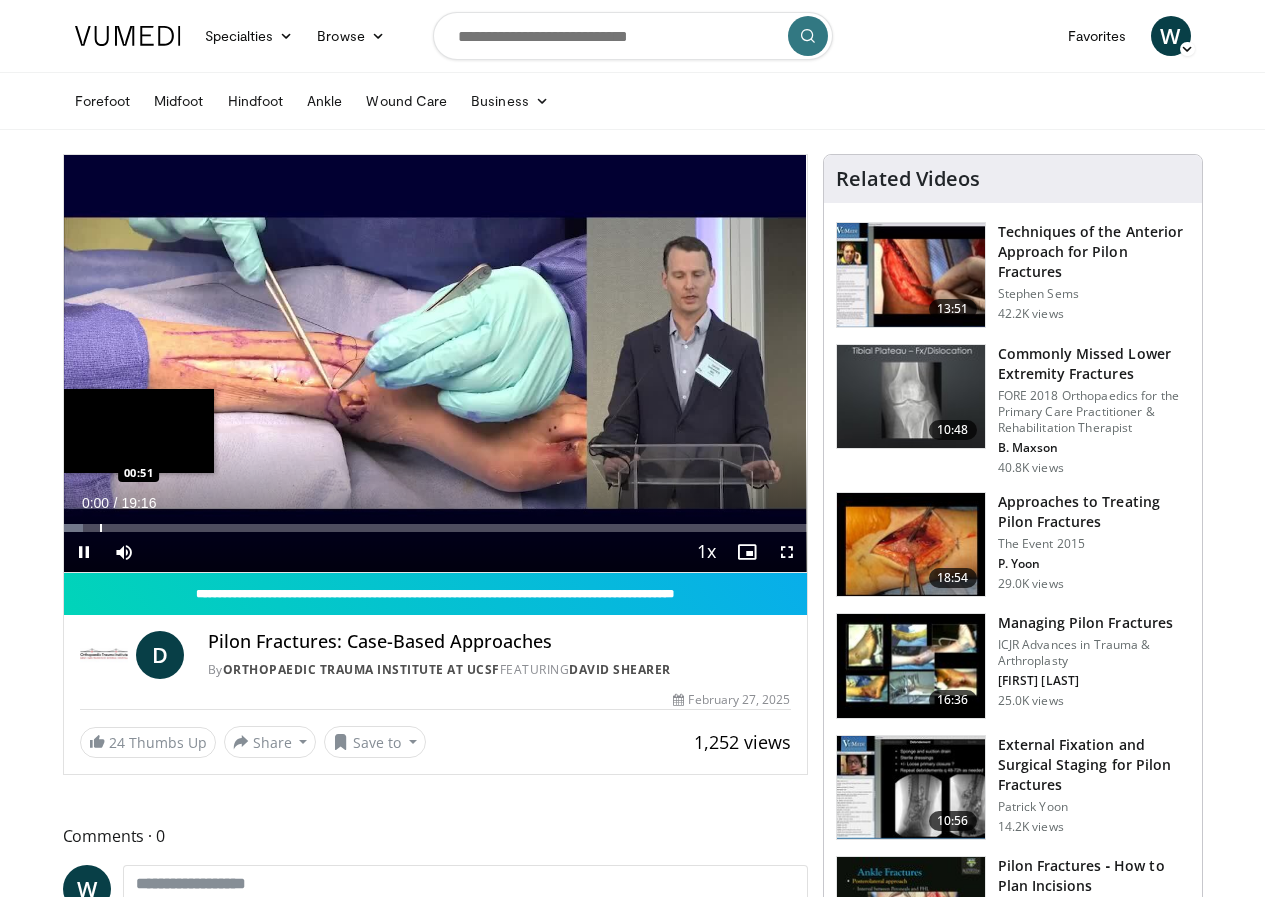 click at bounding box center (101, 528) 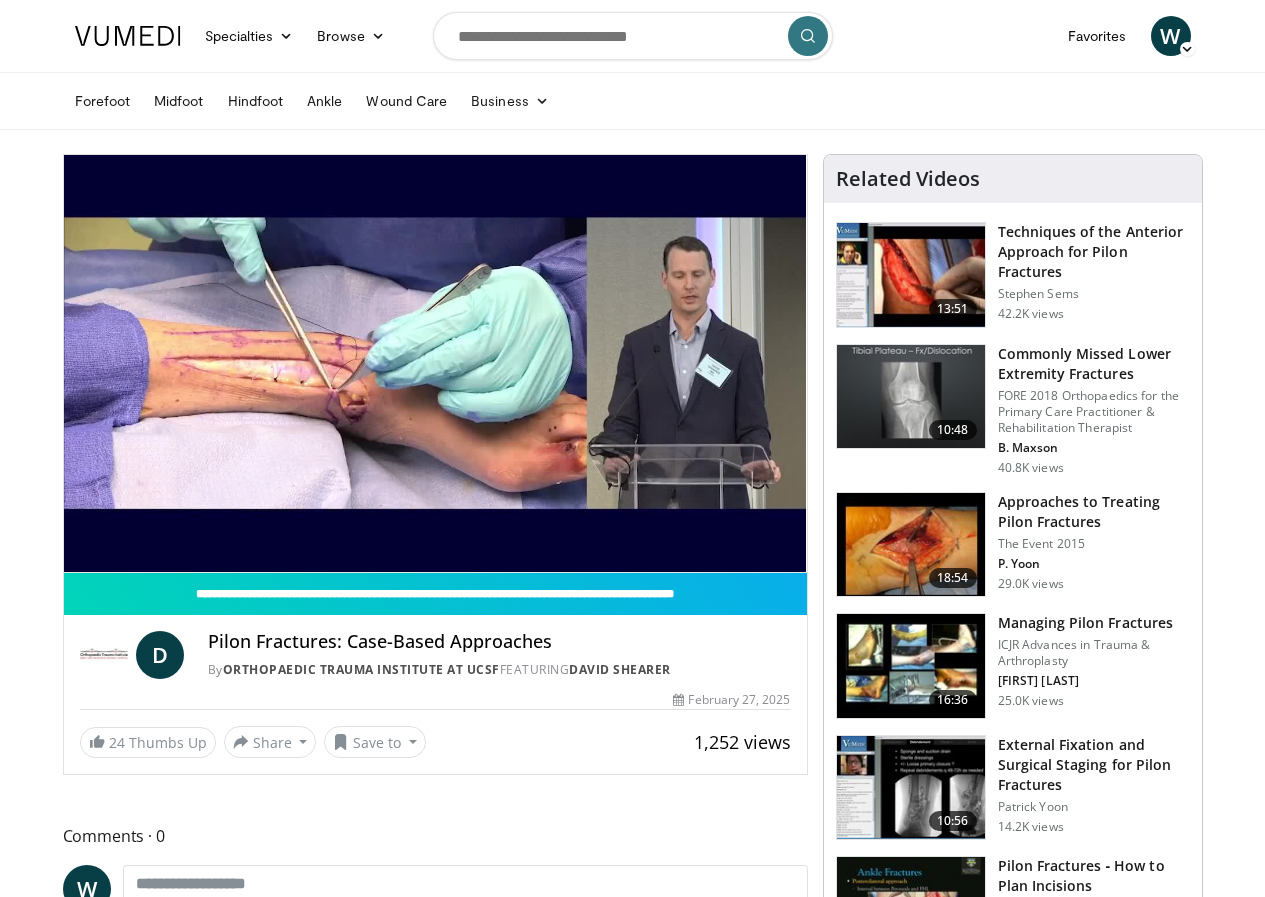 click on "10 seconds
Tap to unmute" at bounding box center (435, 363) 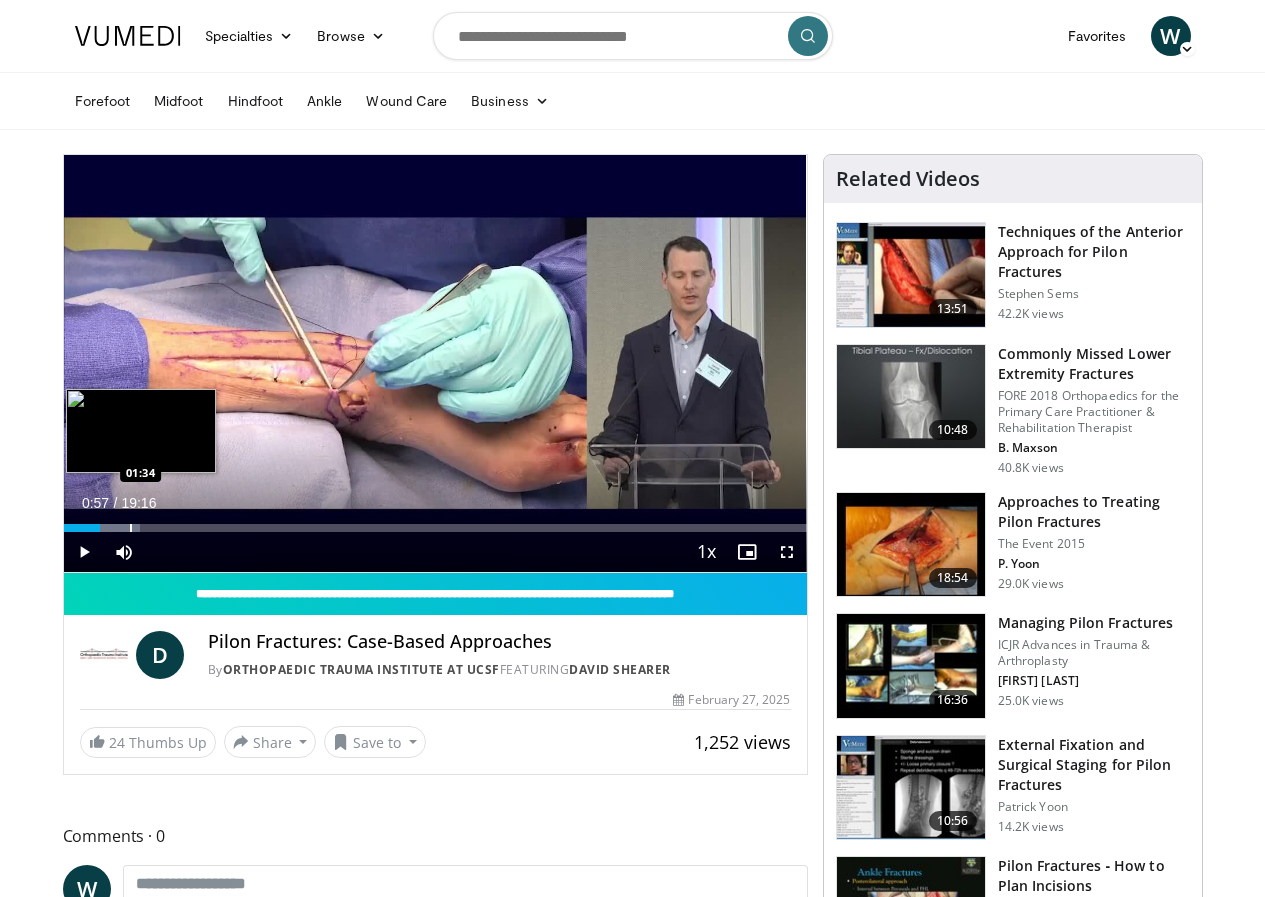 click on "Loaded :  10.35% 00:57 01:34" at bounding box center (435, 522) 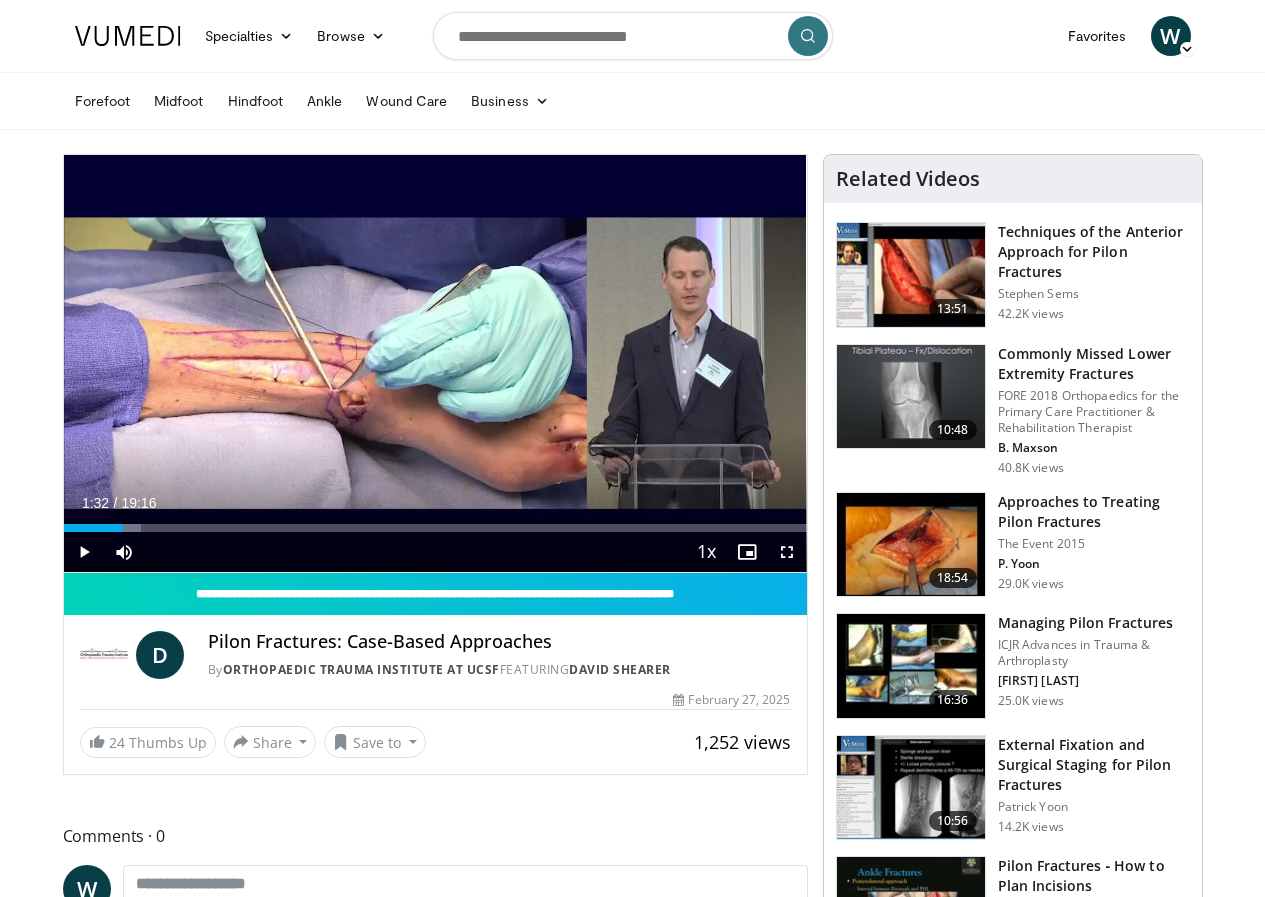 click on "10 seconds
Tap to unmute" at bounding box center [435, 363] 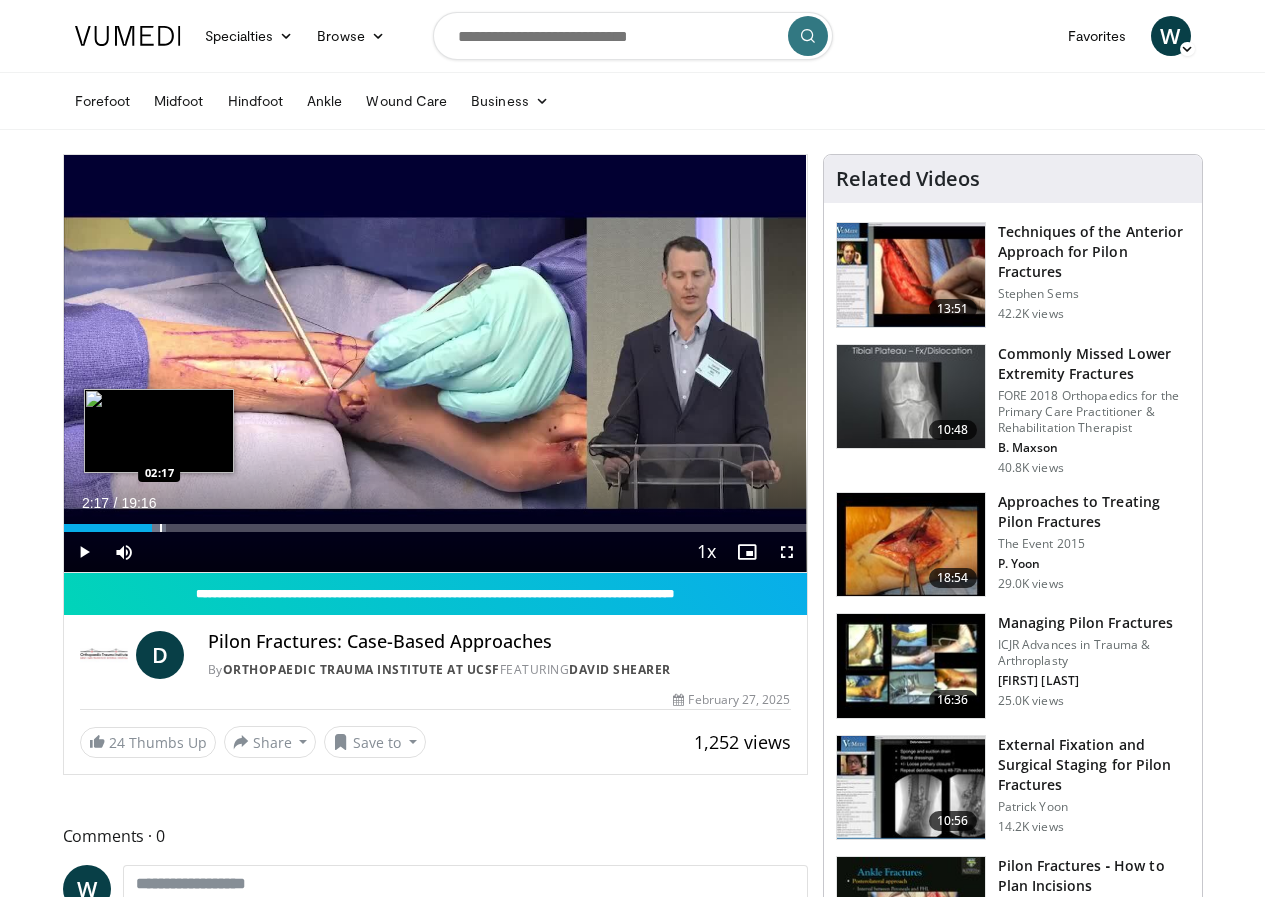 click on "Loaded :  13.81% 02:17 02:17" at bounding box center [435, 522] 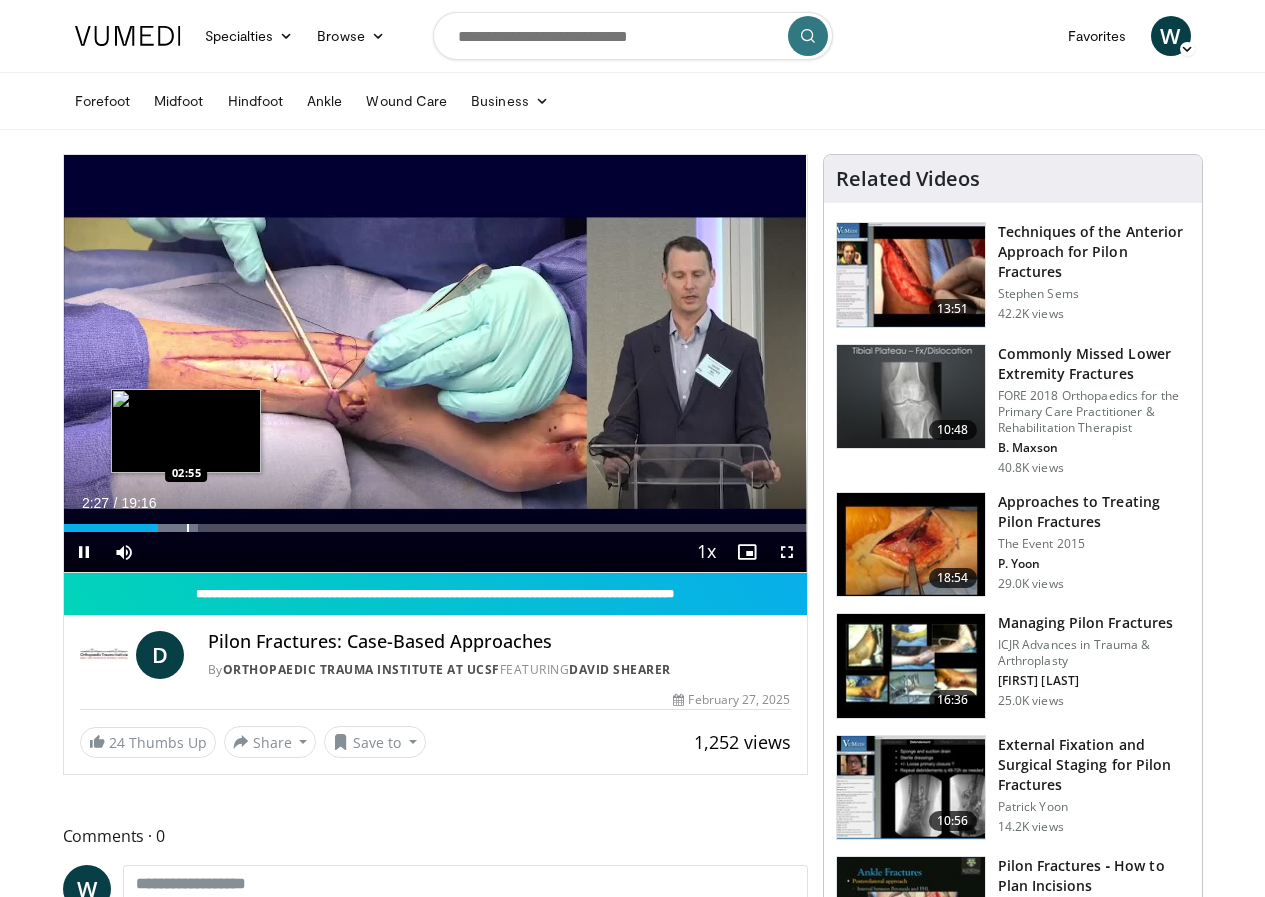 click at bounding box center (188, 528) 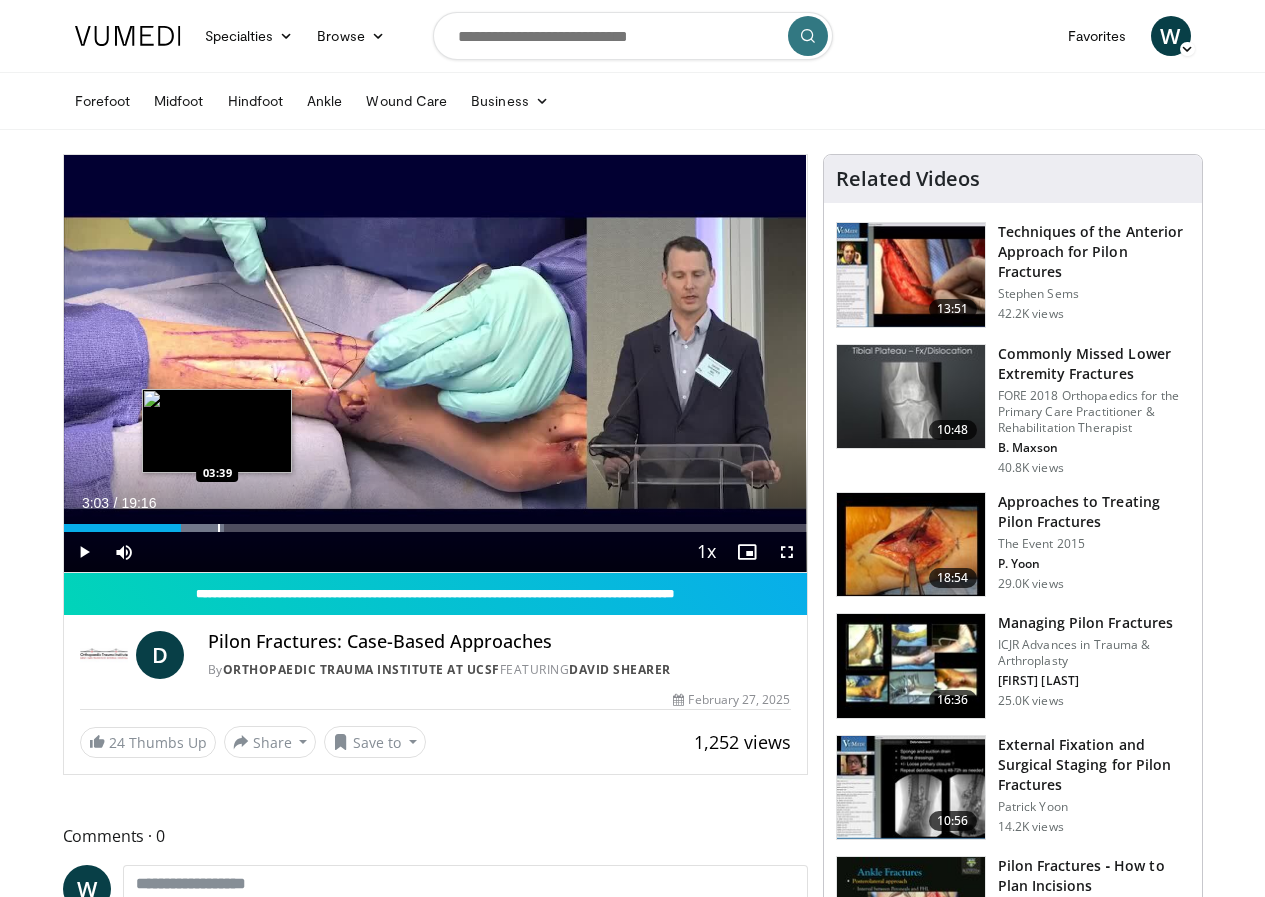 click on "Loaded :  21.58% 03:03 03:39" at bounding box center [435, 522] 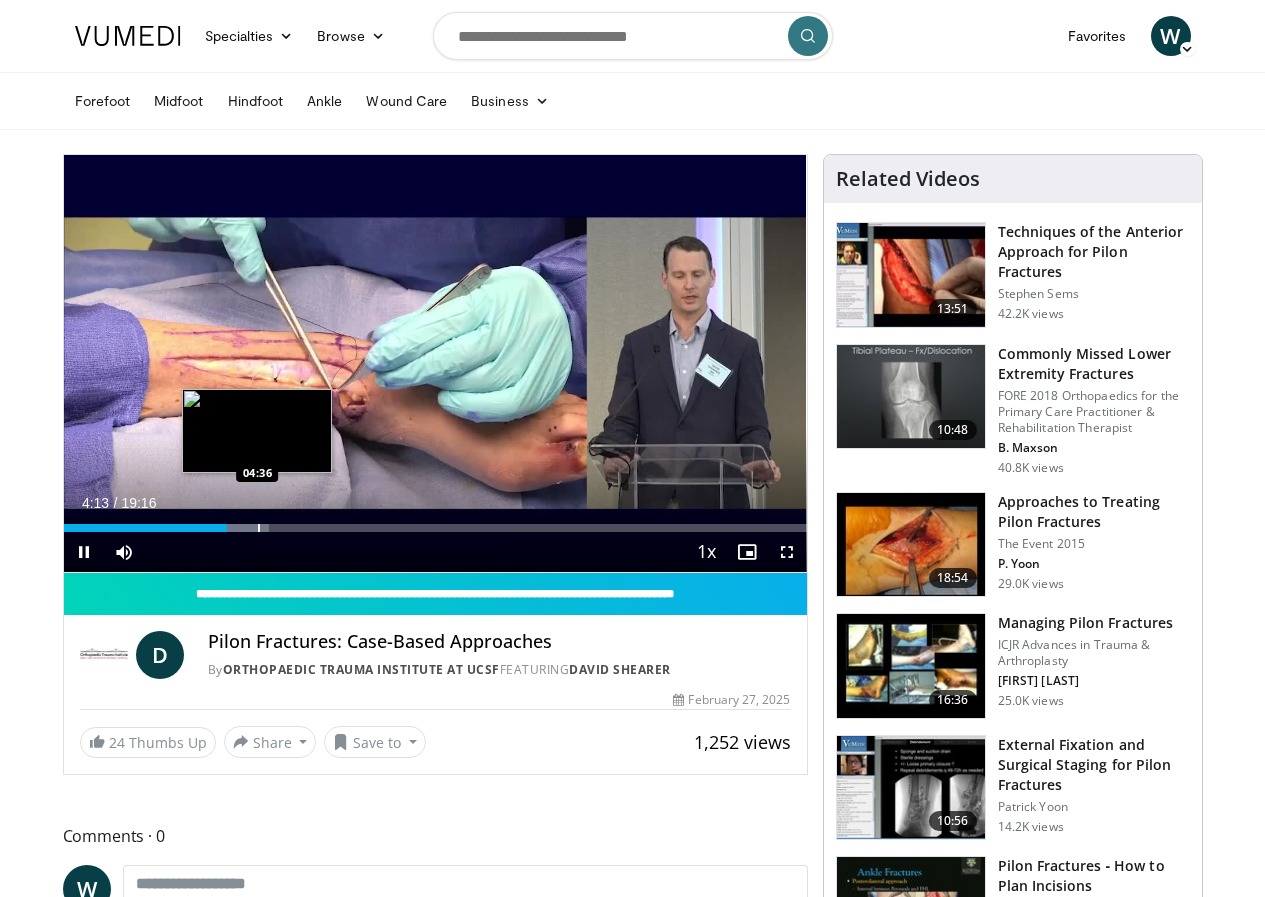 click at bounding box center [259, 528] 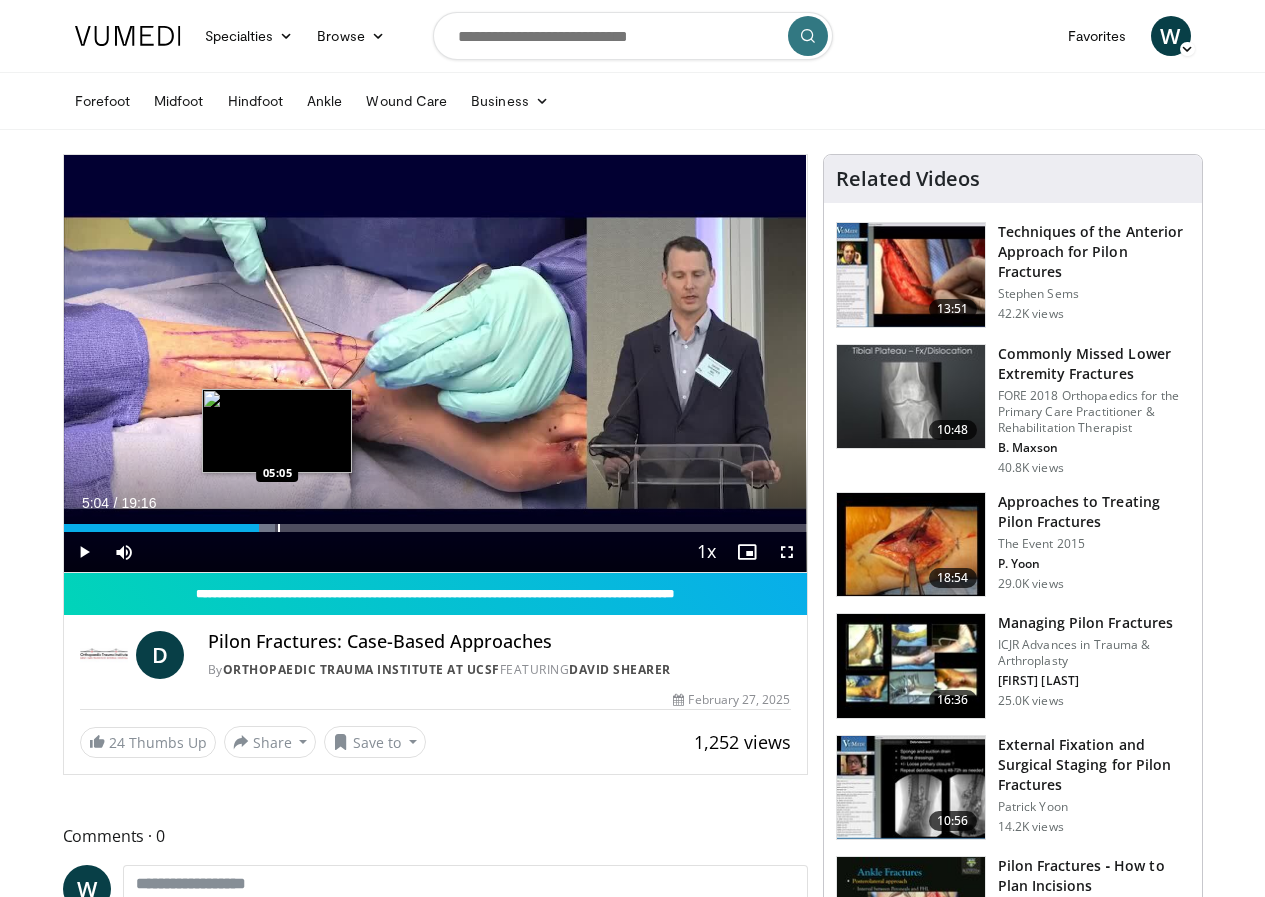 click at bounding box center (279, 528) 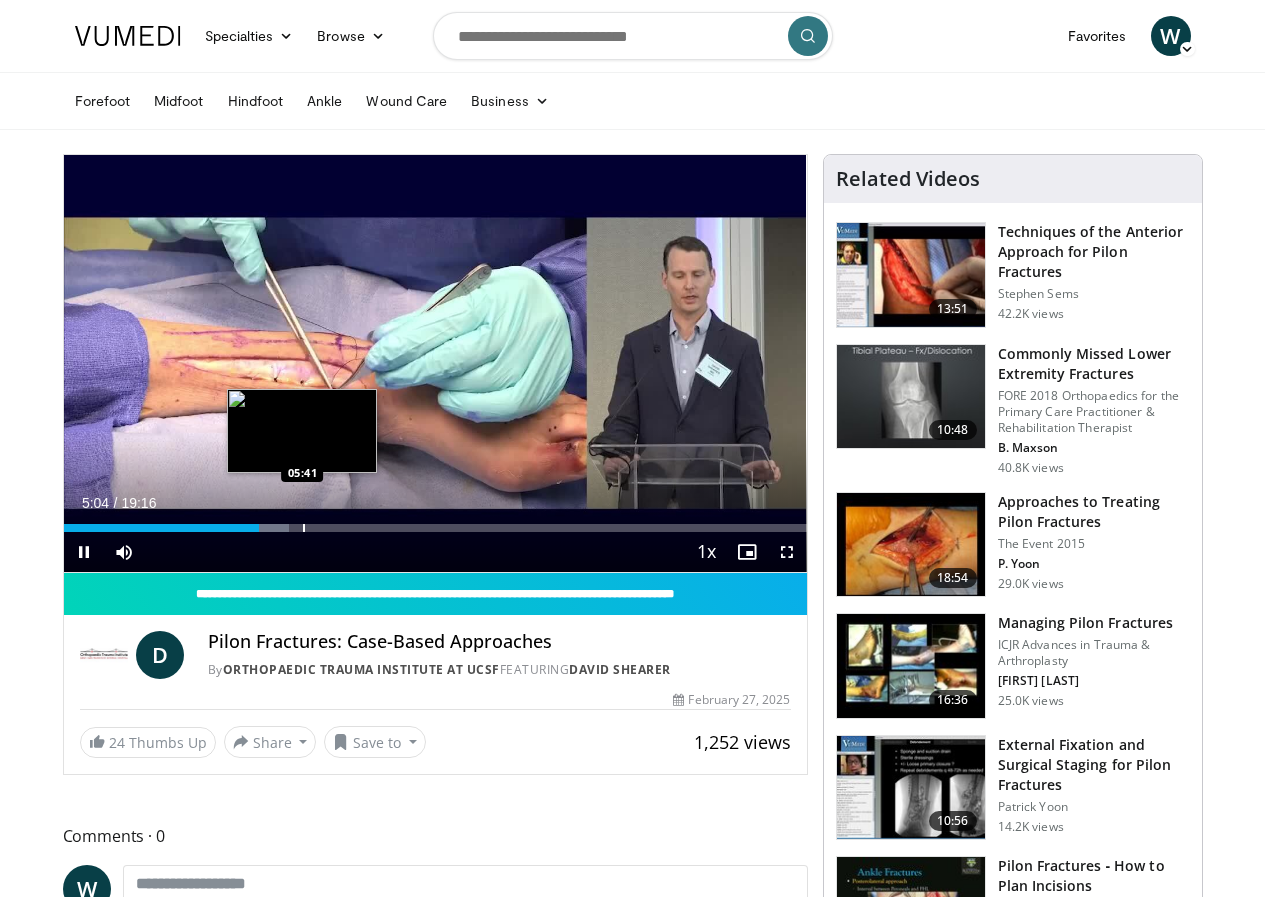 click at bounding box center [304, 528] 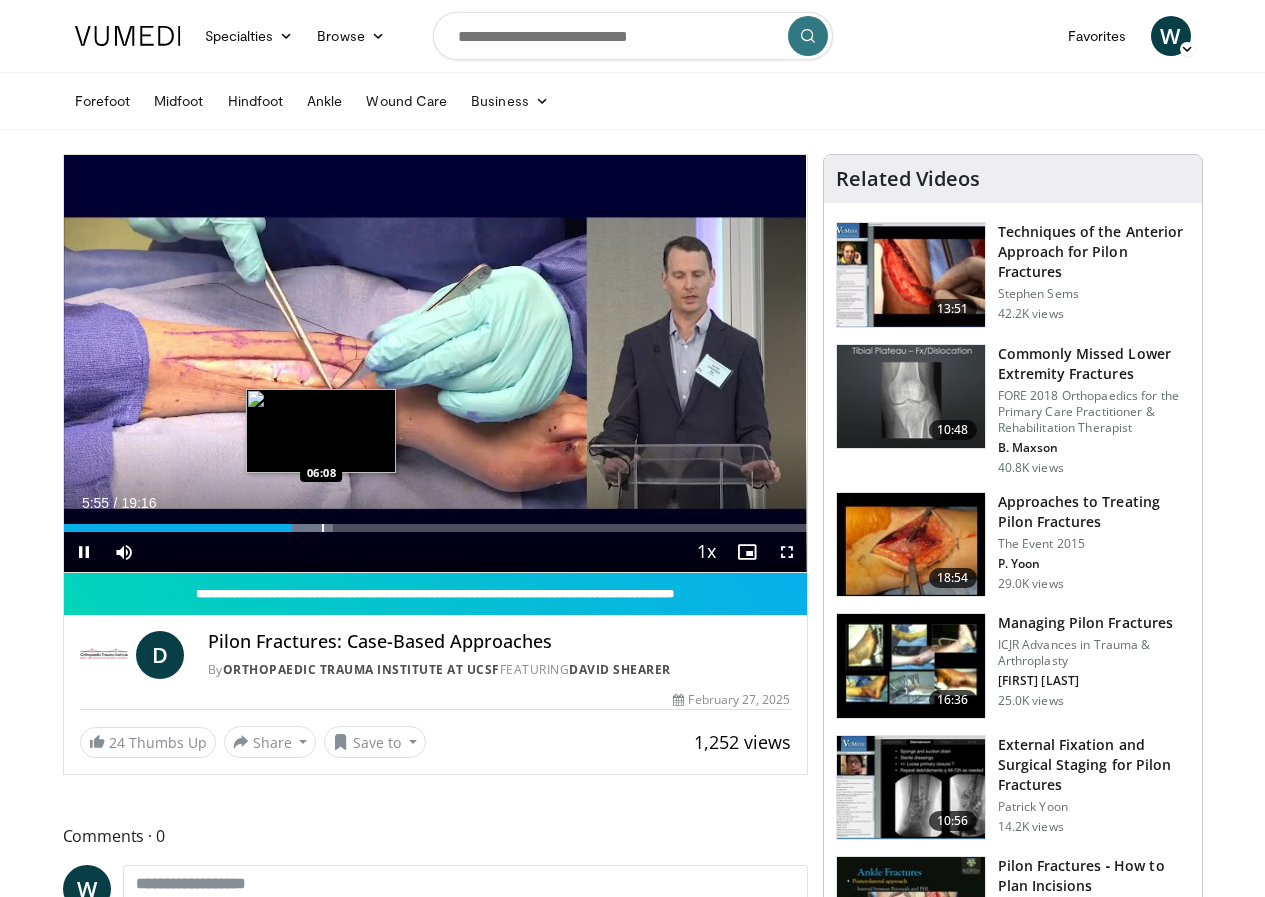 click at bounding box center (323, 528) 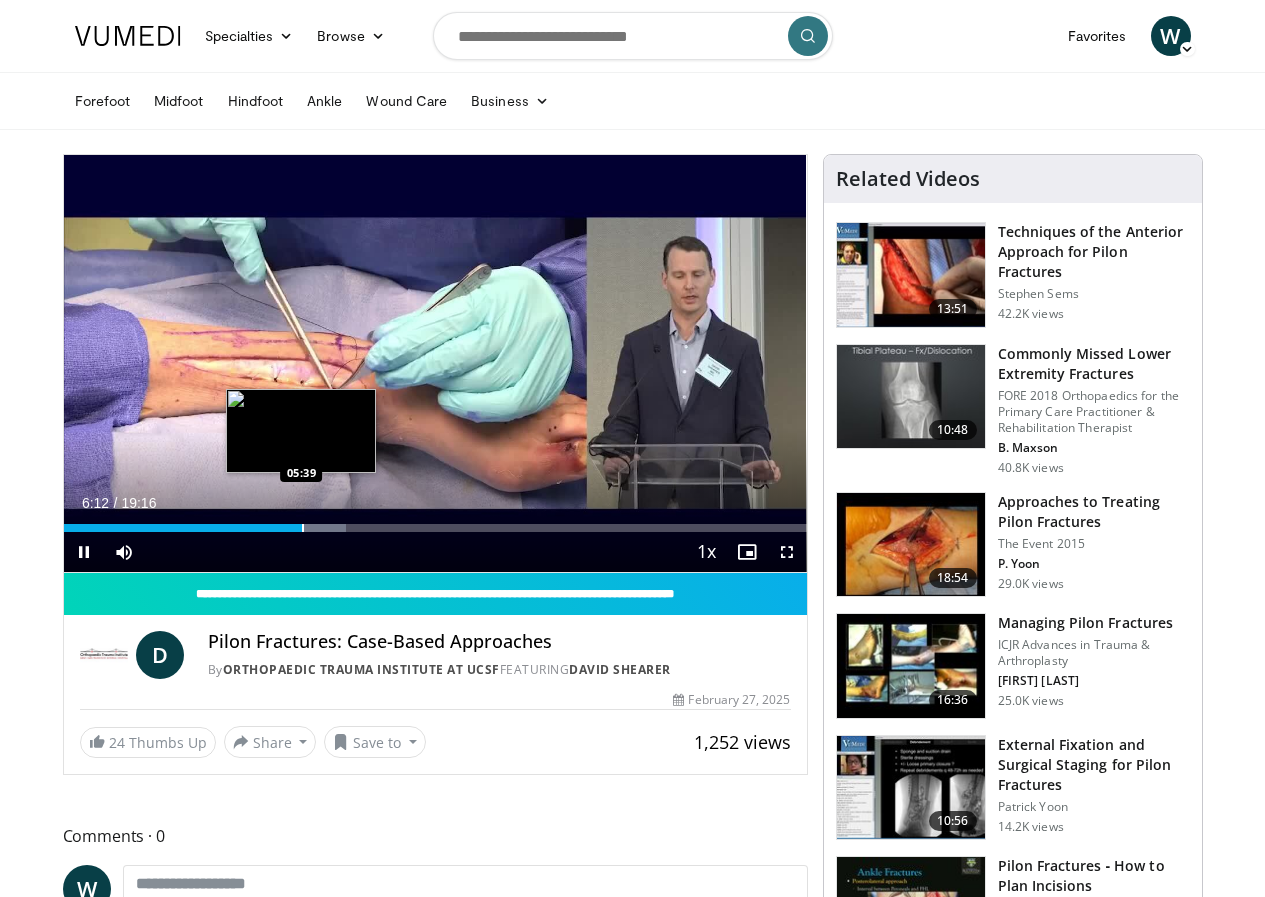 click at bounding box center (303, 528) 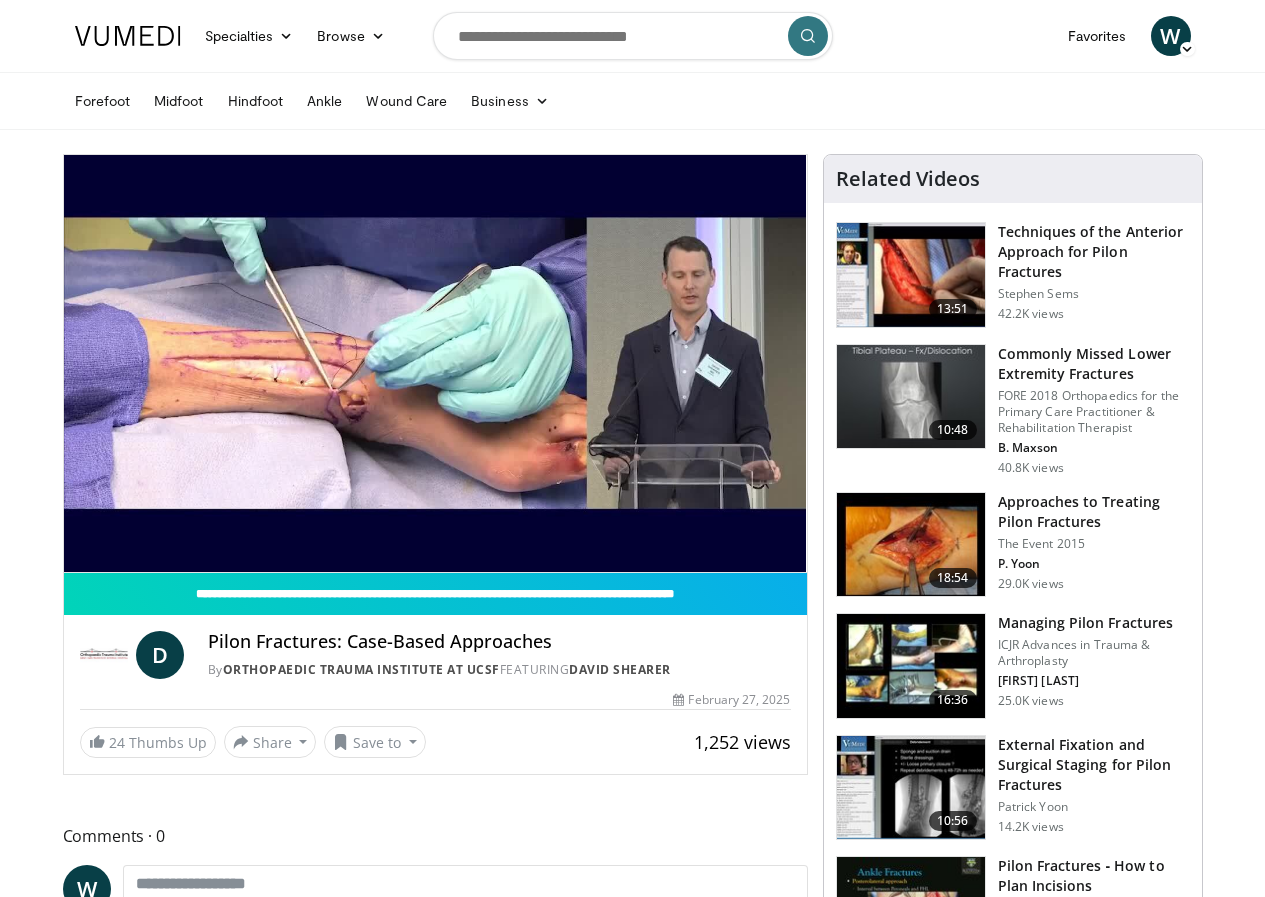 click on "10 seconds
Tap to unmute" at bounding box center [435, 363] 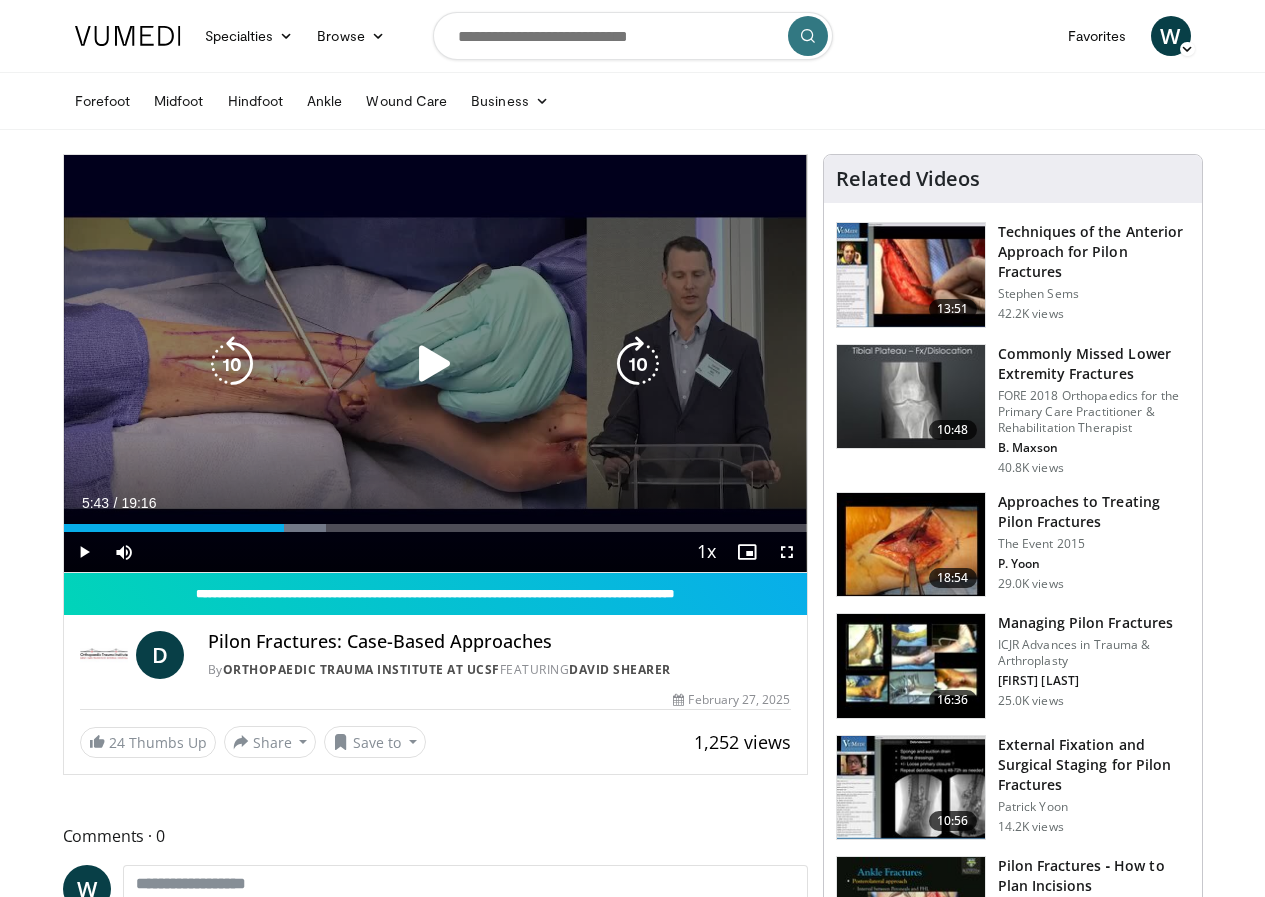click on "10 seconds
Tap to unmute" at bounding box center [435, 363] 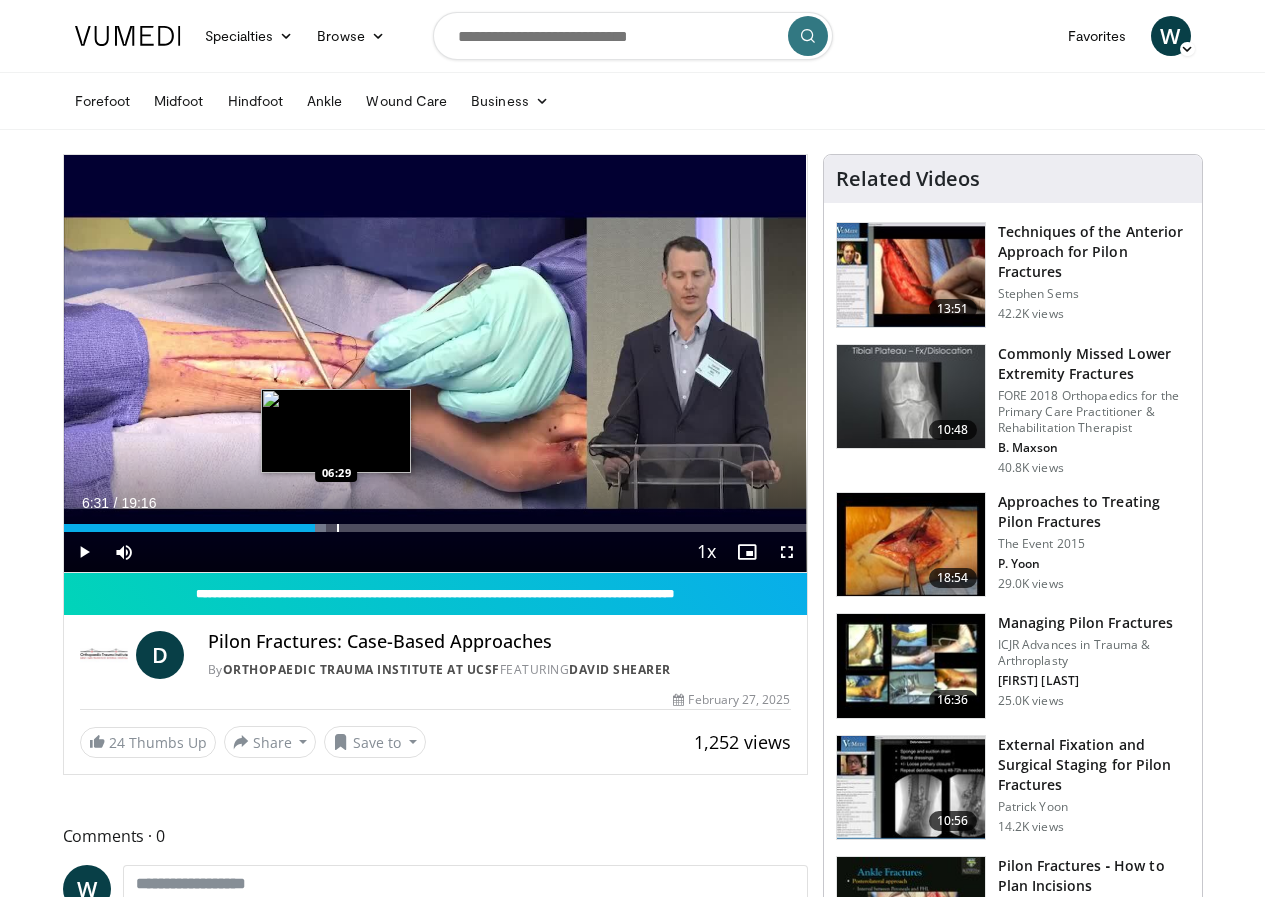 click at bounding box center [338, 528] 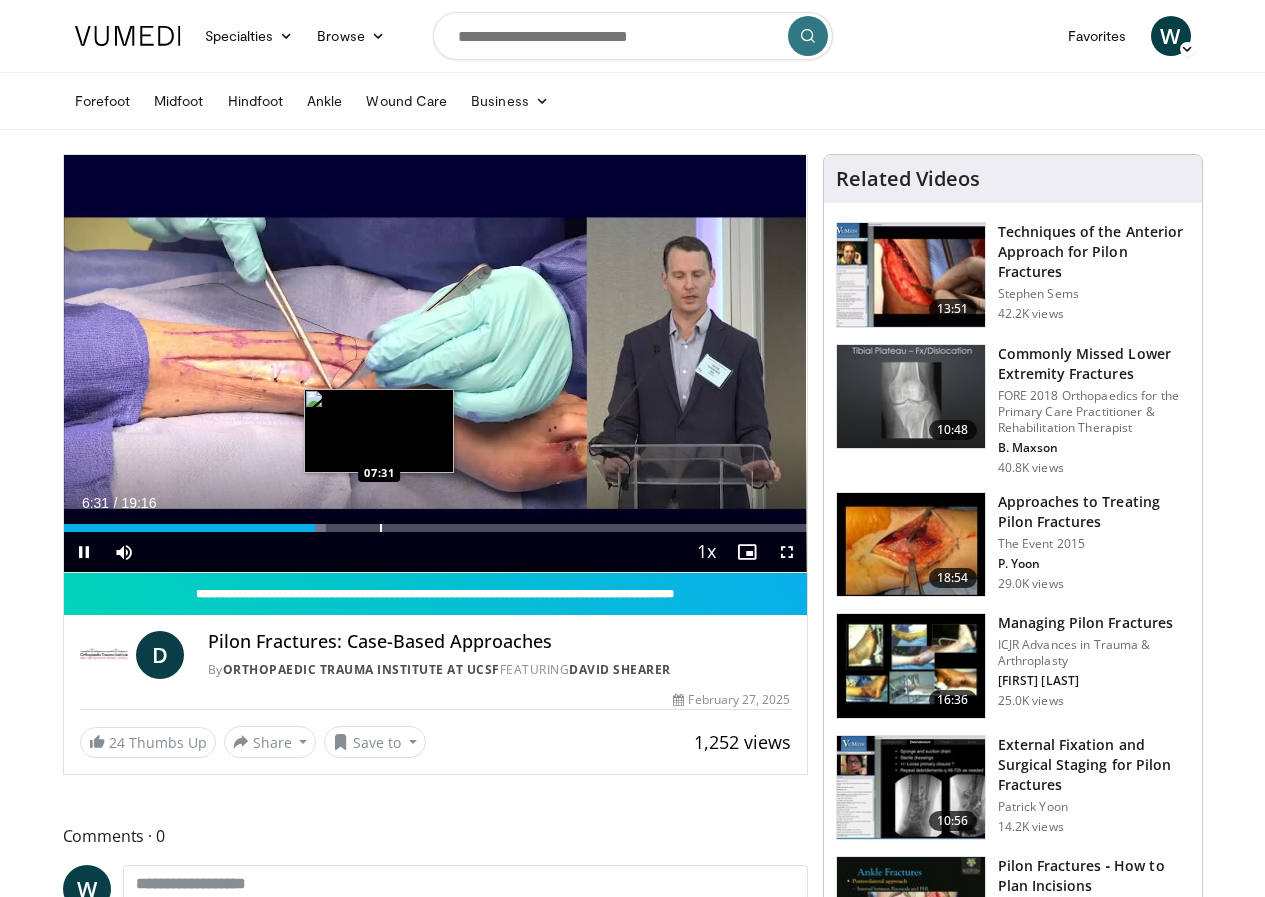 click at bounding box center [381, 528] 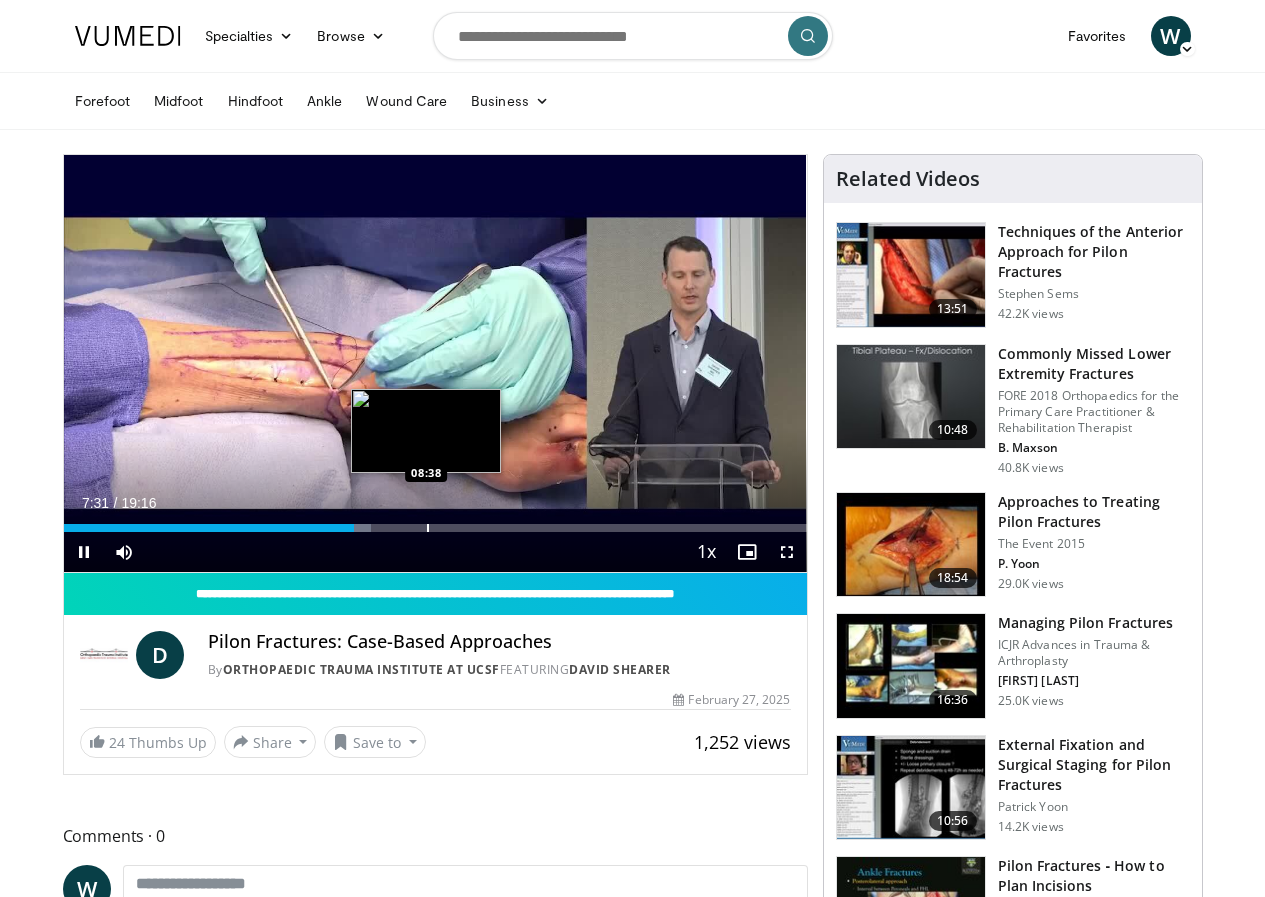 click at bounding box center (428, 528) 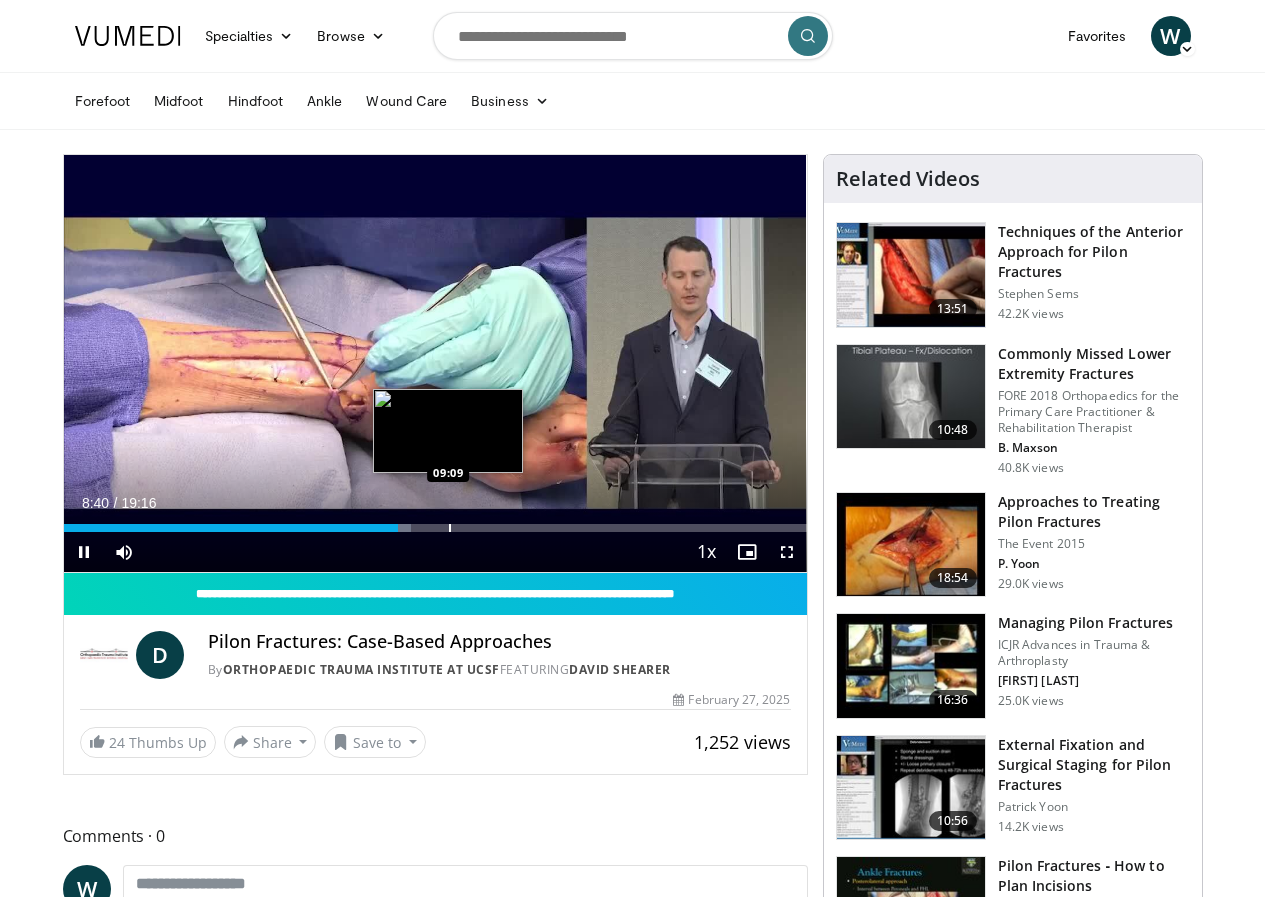 click at bounding box center [450, 528] 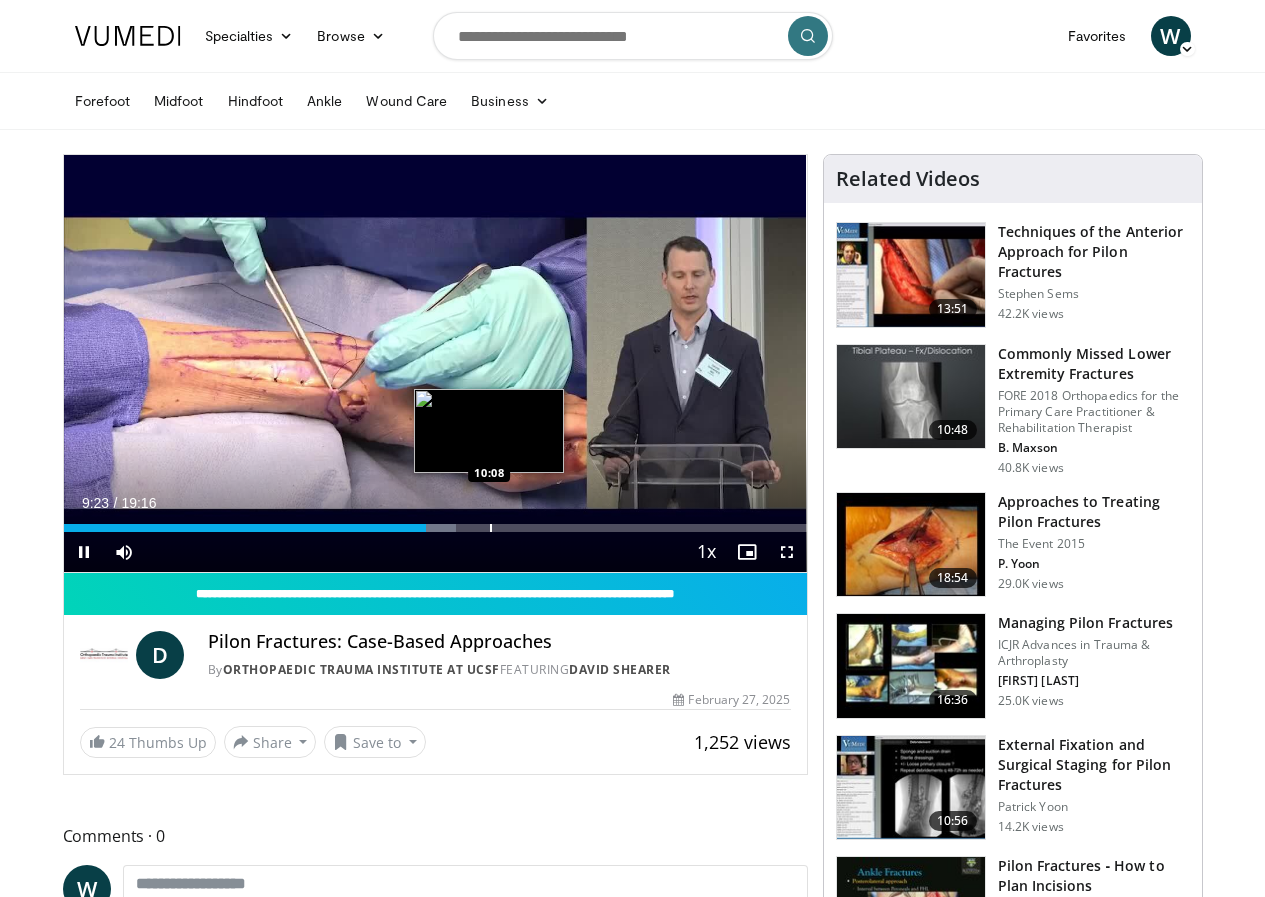 click at bounding box center [491, 528] 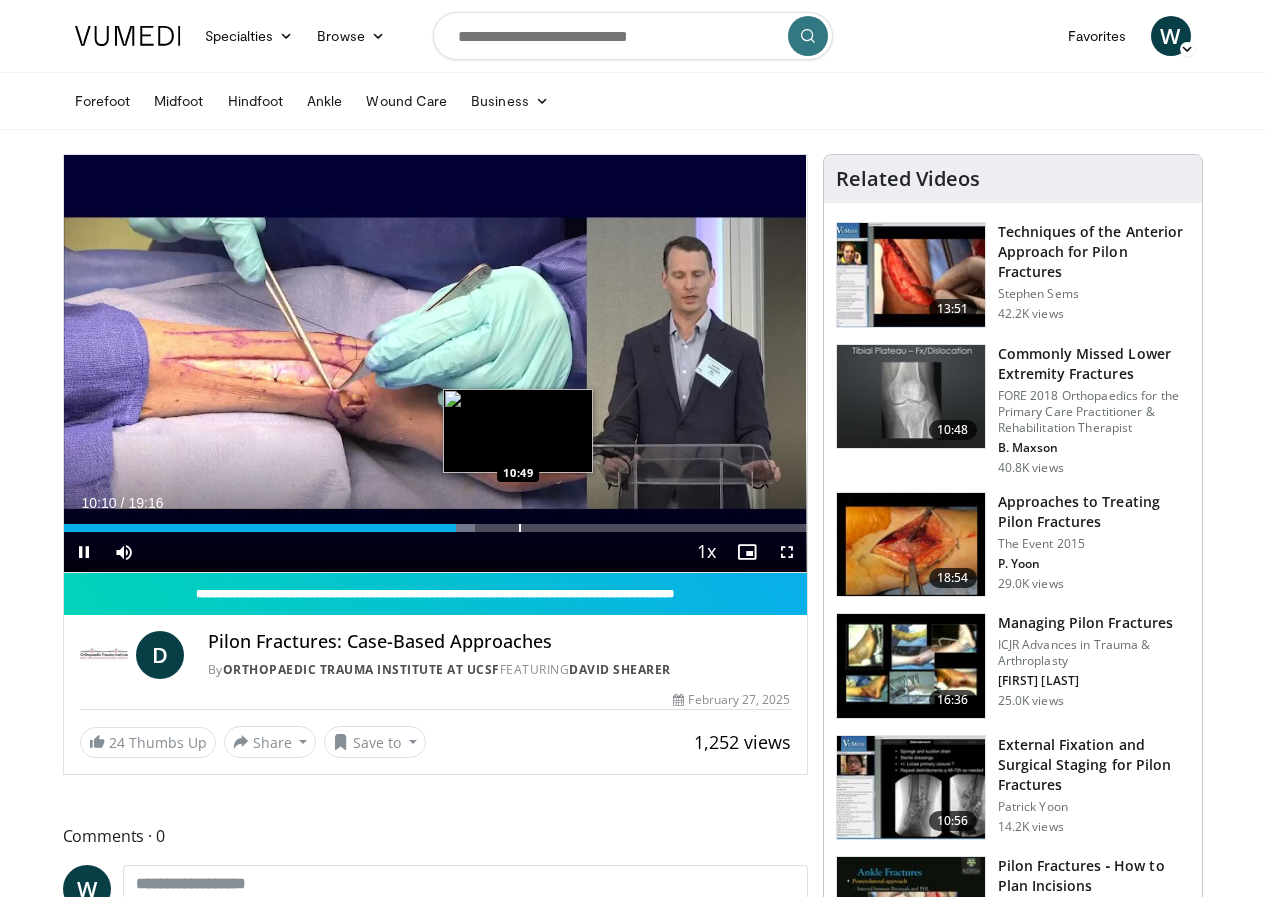 click at bounding box center [520, 528] 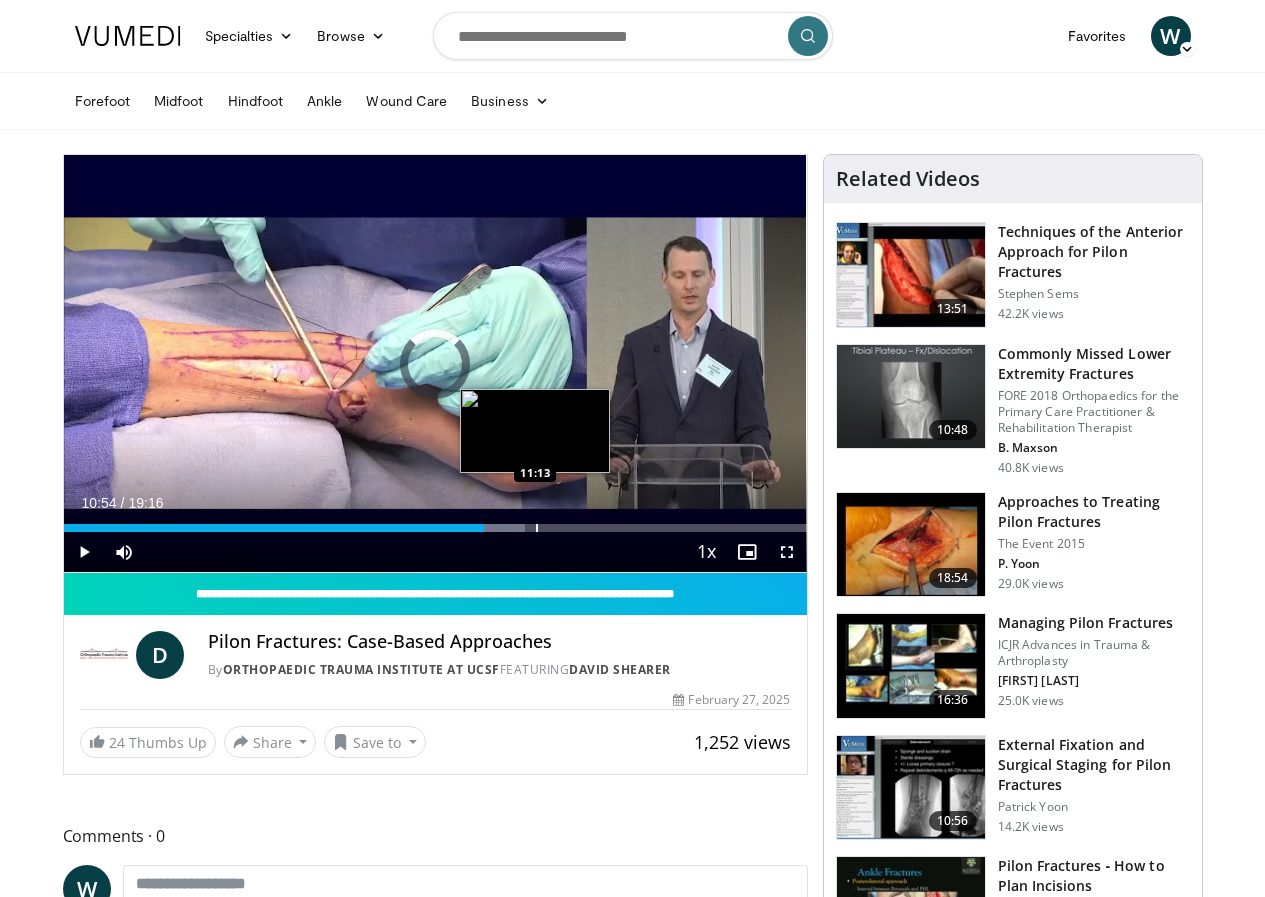 click on "Loaded :  62.16% 10:54 11:13" at bounding box center [435, 522] 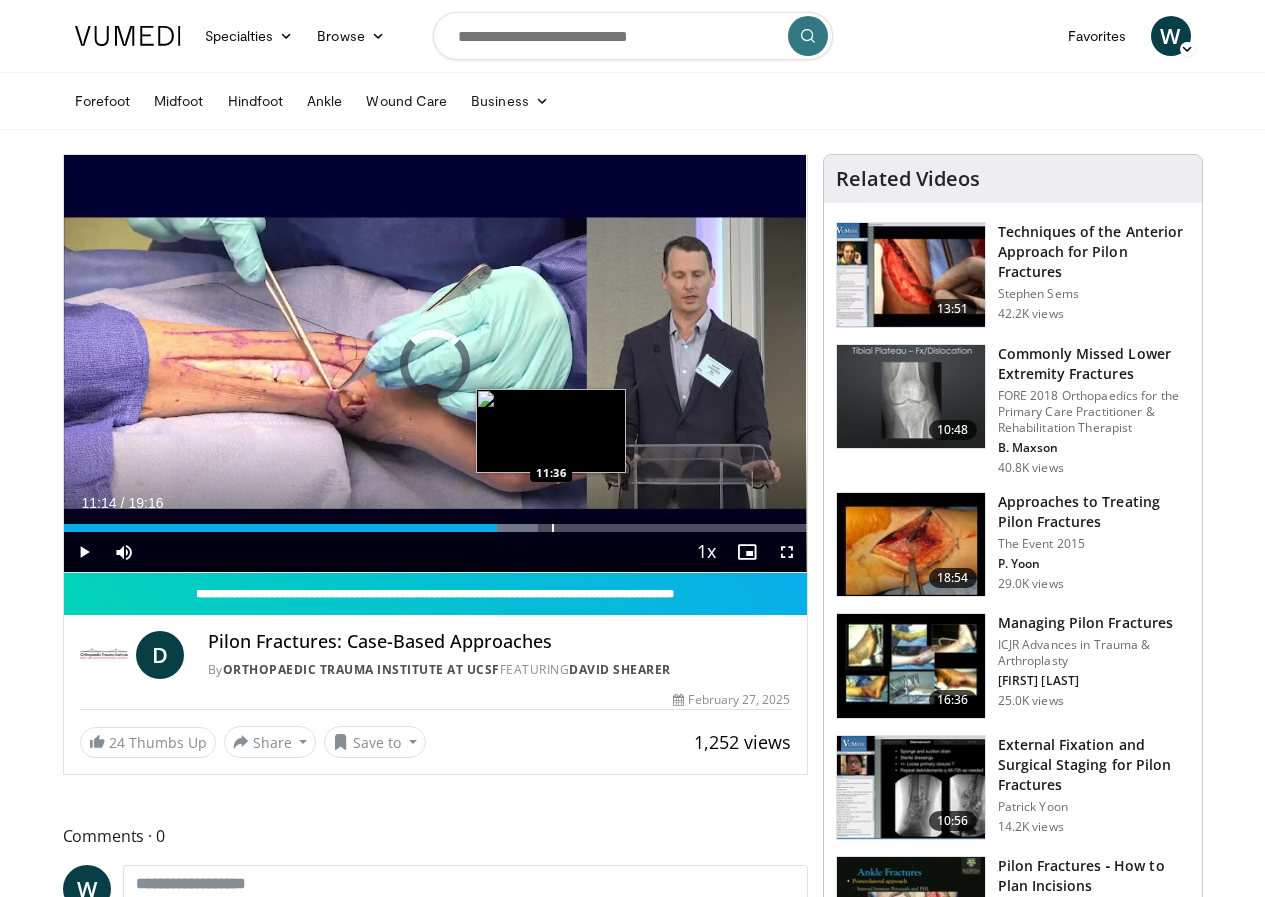 click at bounding box center (553, 528) 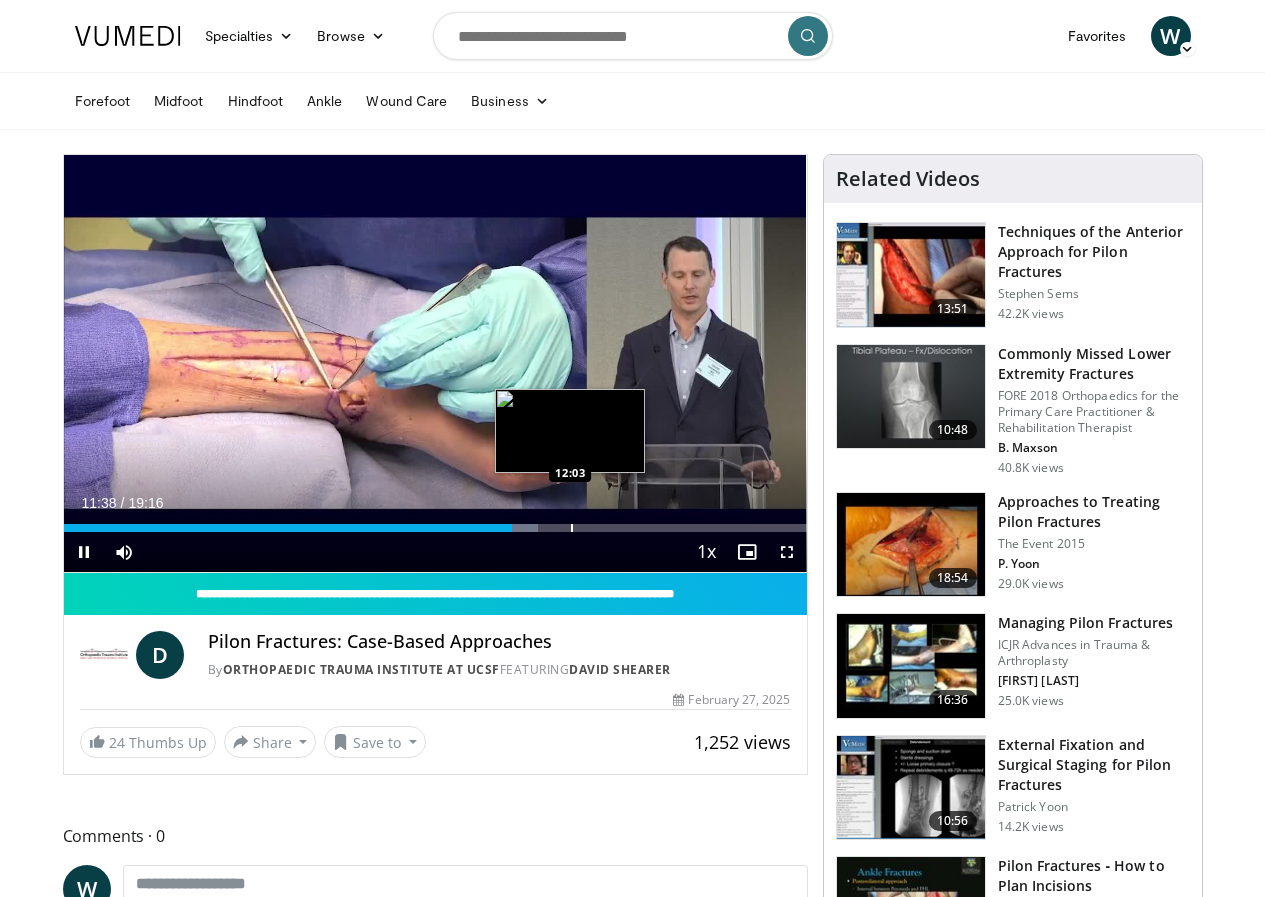click at bounding box center (572, 528) 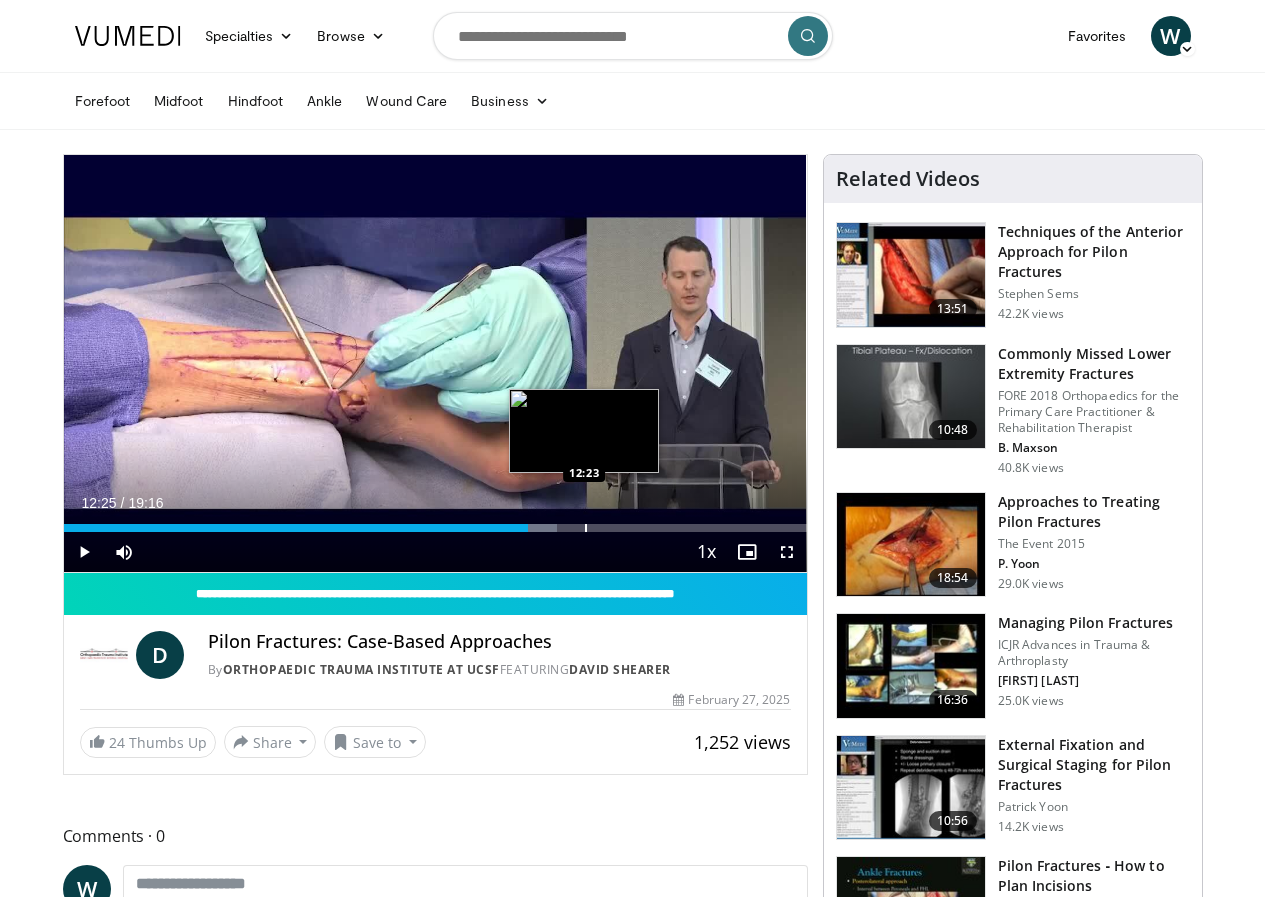 click on "Loaded :  66.48% 12:02 12:23" at bounding box center [435, 522] 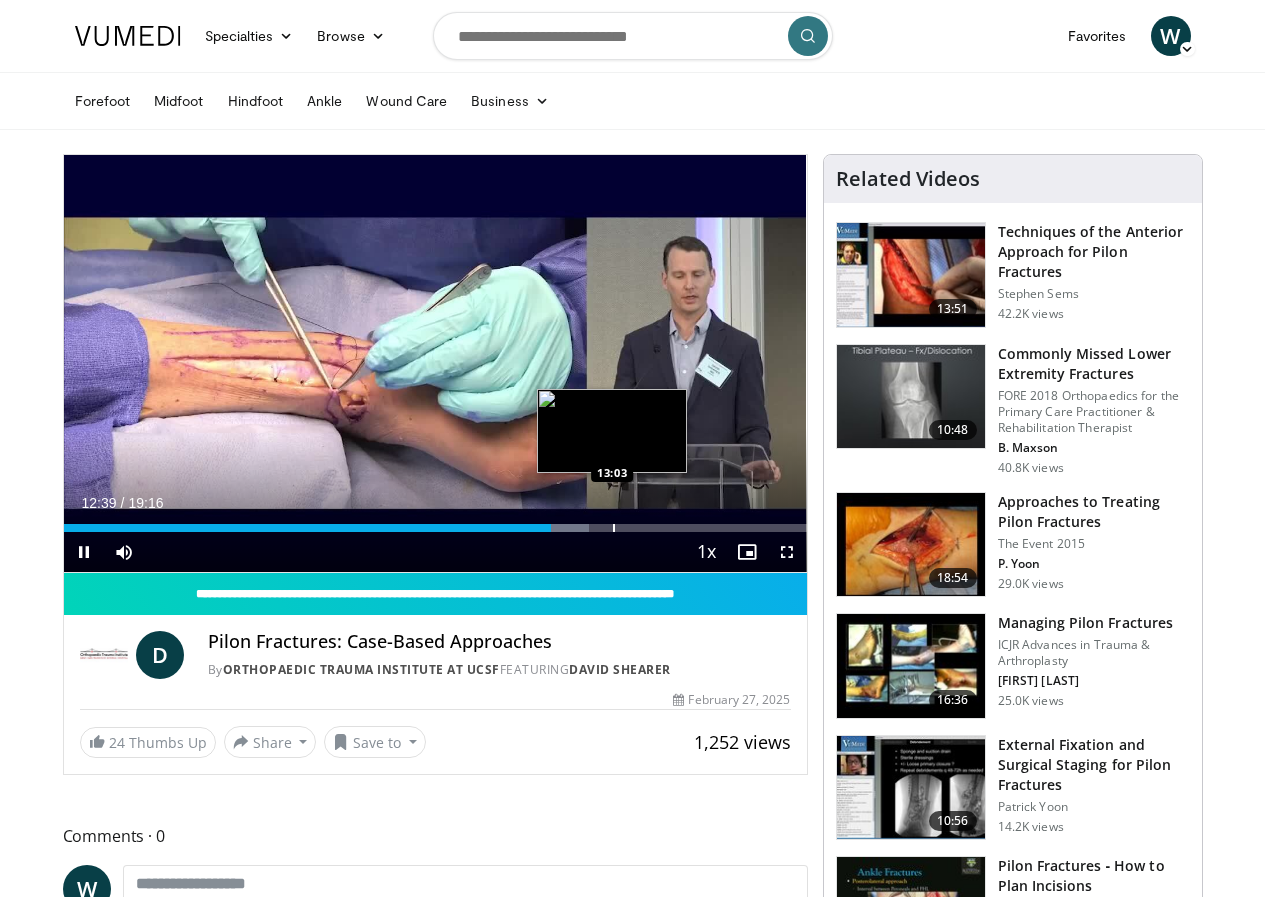 click at bounding box center (614, 528) 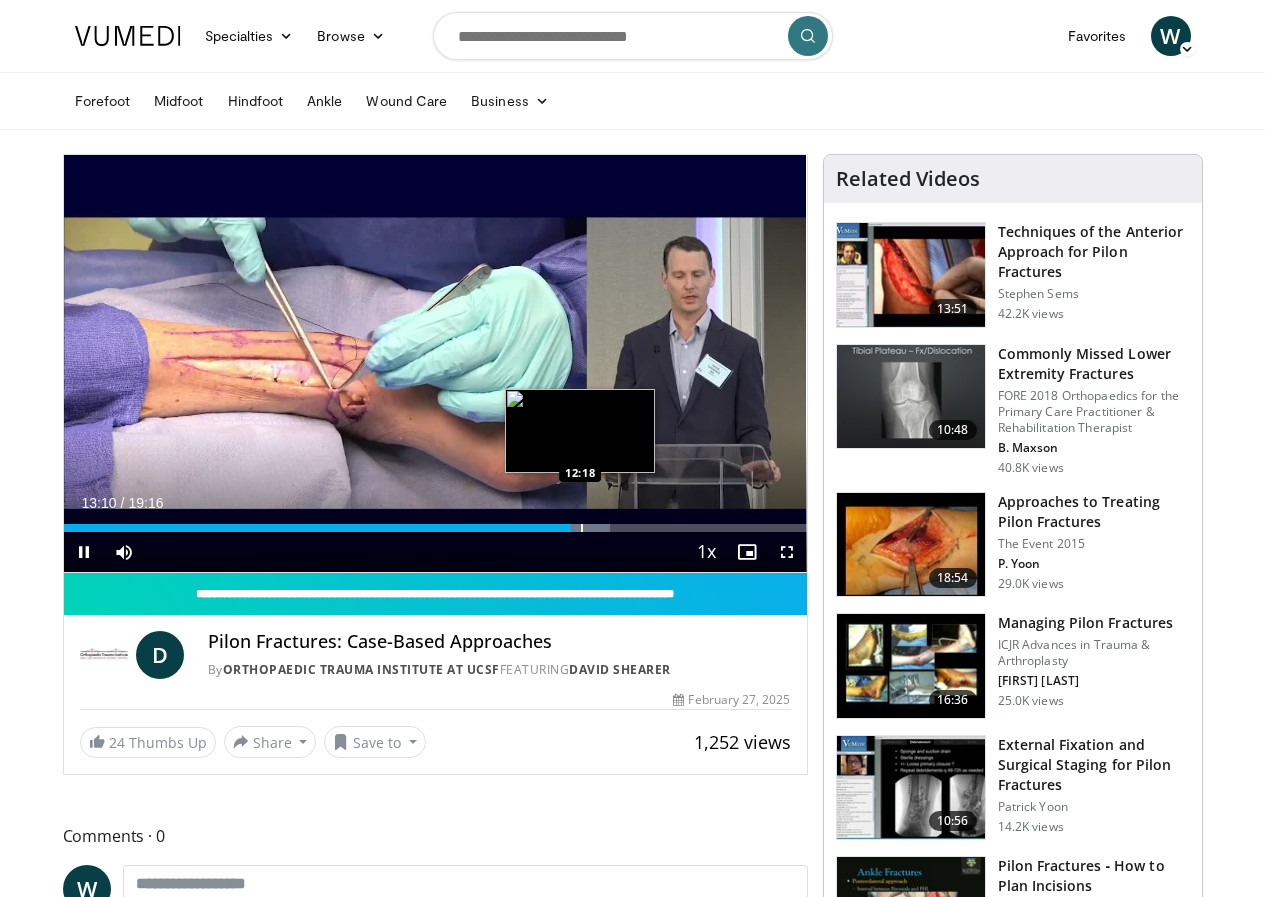 click at bounding box center (582, 528) 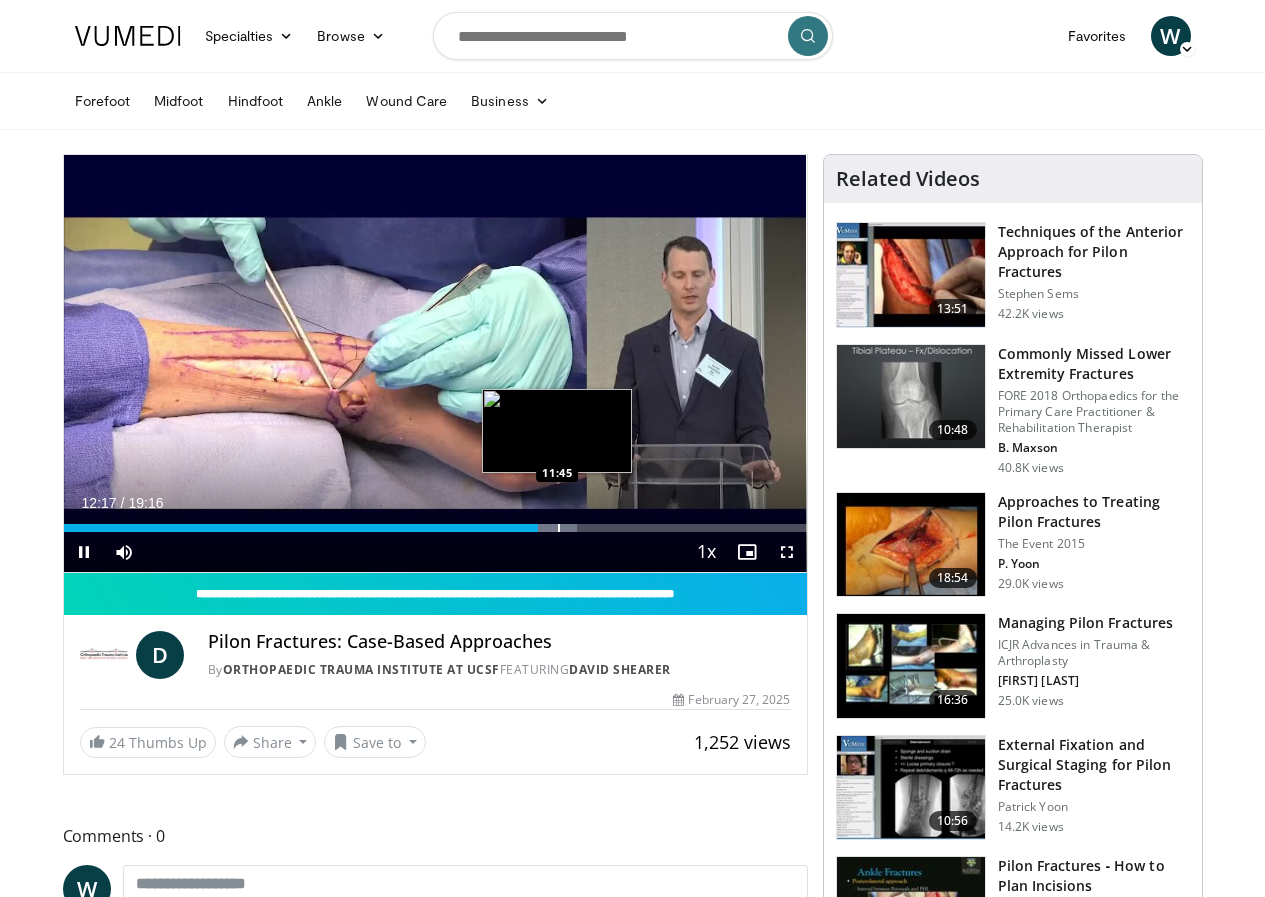 click on "Loaded :  69.07% 12:17 11:45" at bounding box center (435, 522) 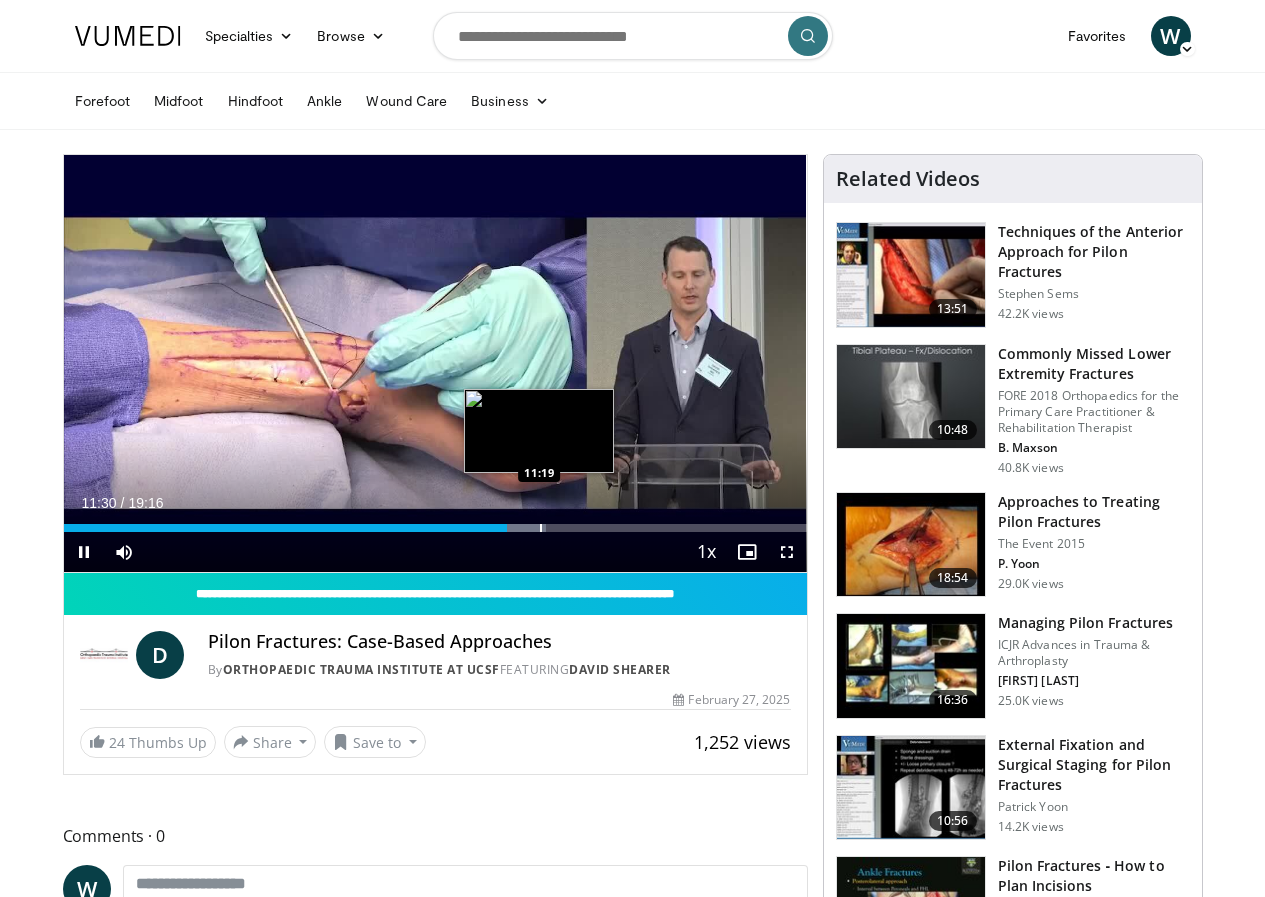 click on "11:30" at bounding box center [286, 528] 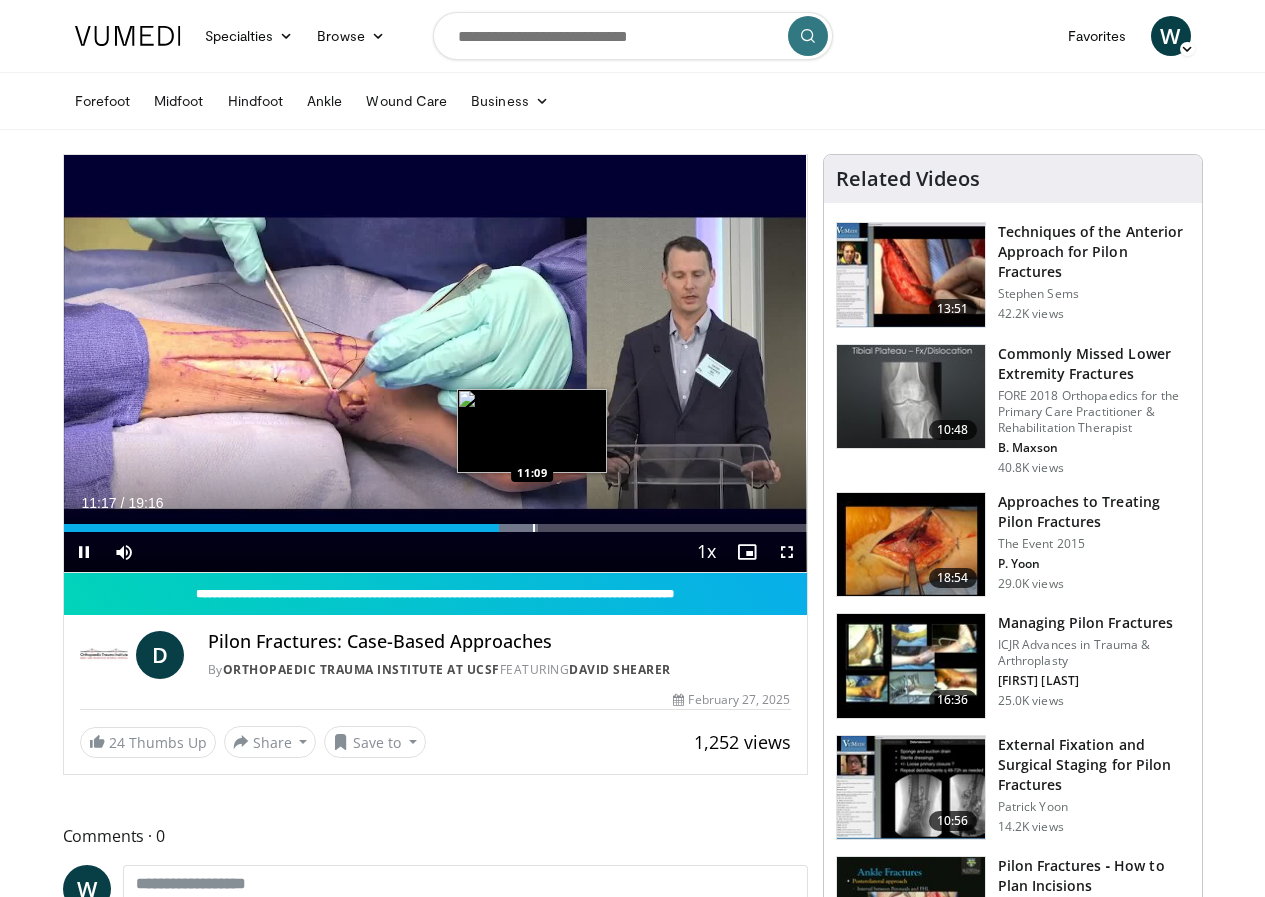 click on "11:17" at bounding box center (281, 528) 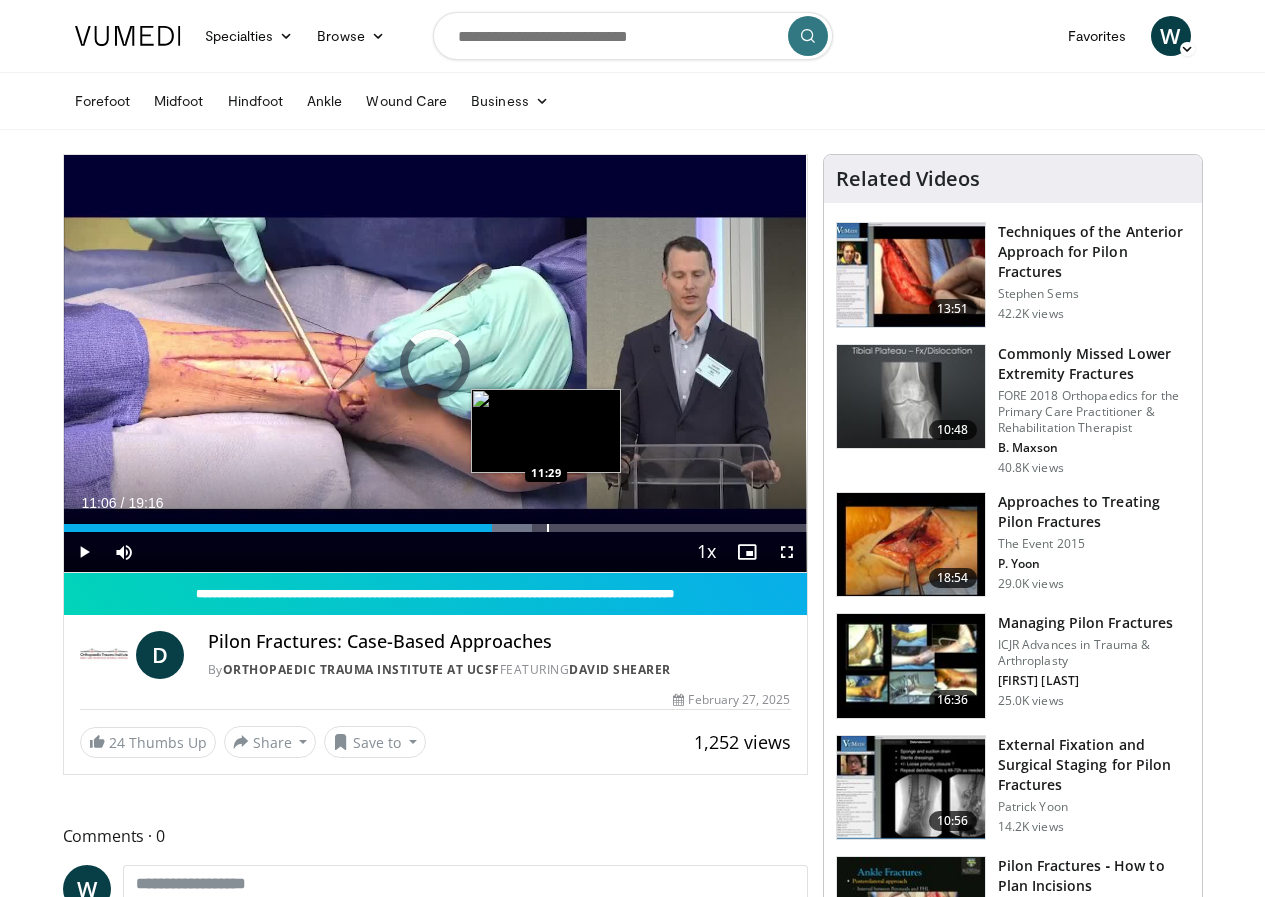 click at bounding box center [548, 528] 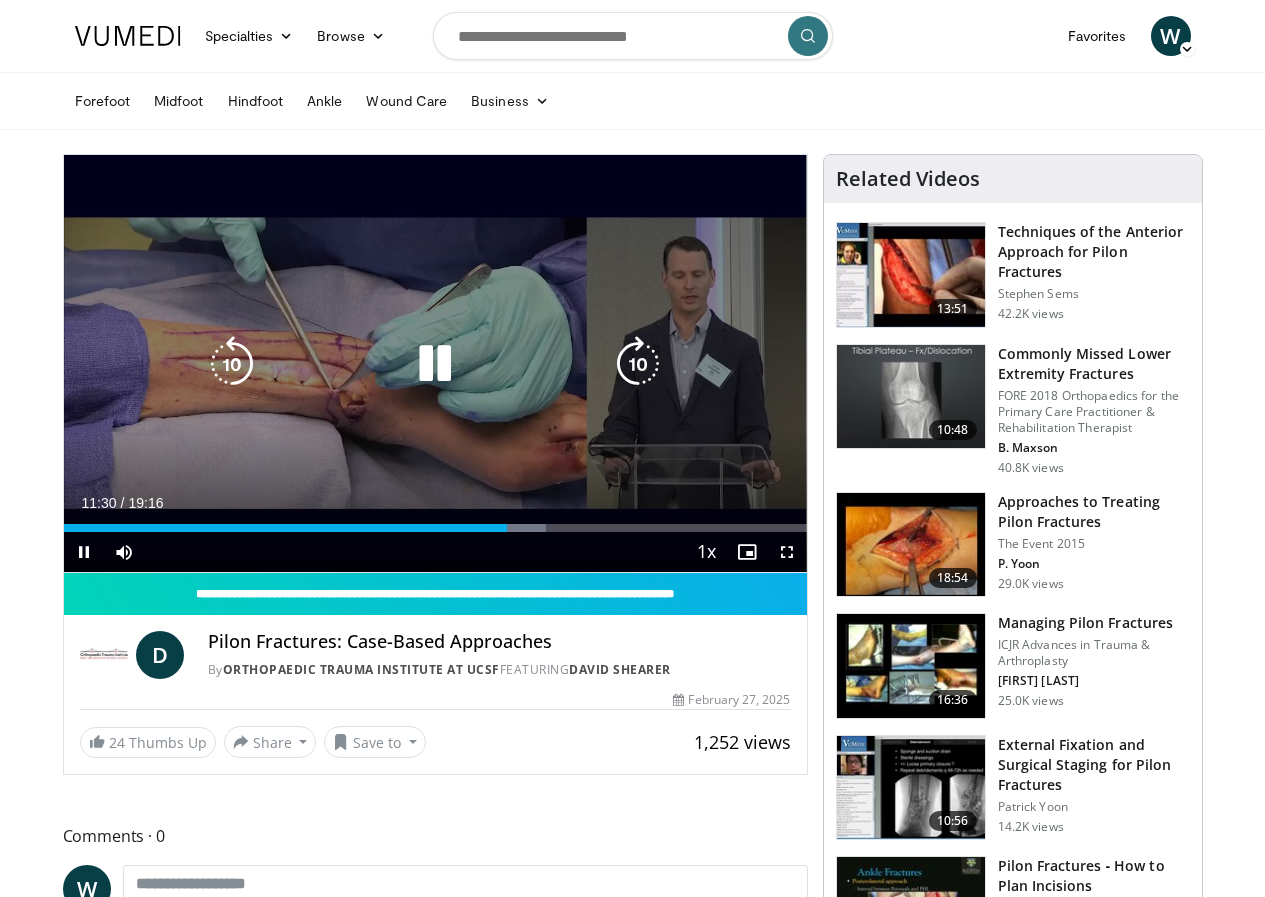 click at bounding box center [0, 0] 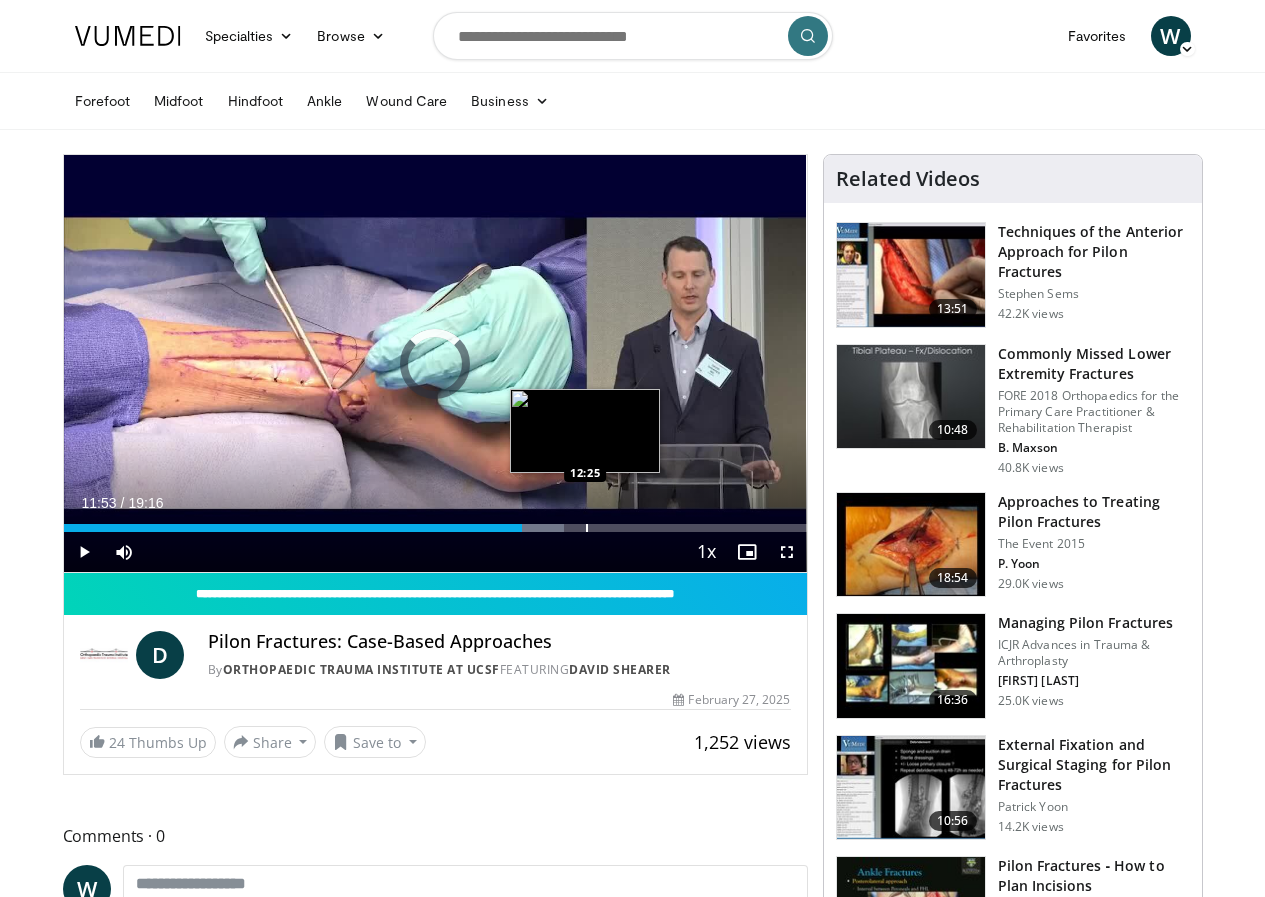 click at bounding box center [587, 528] 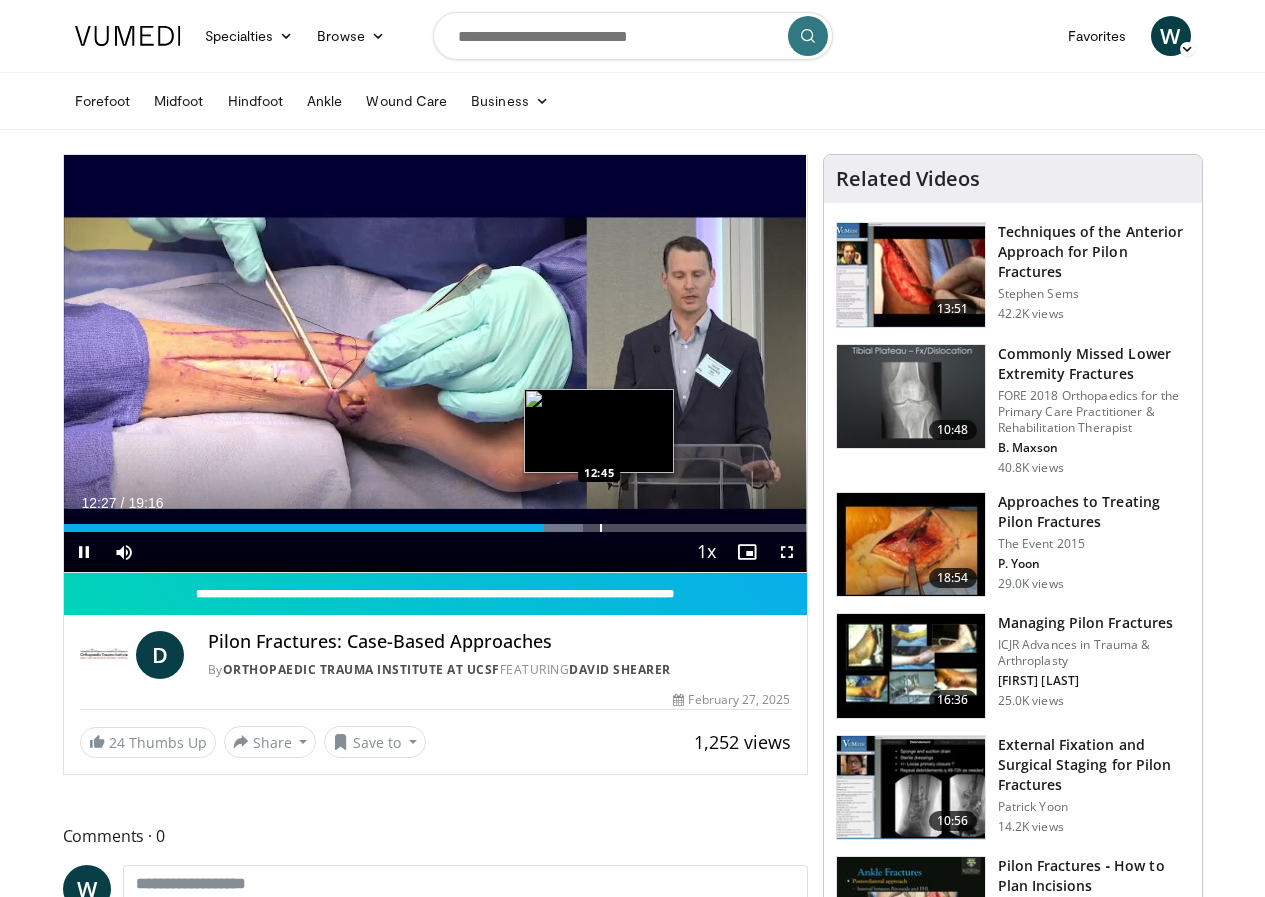 click on "Loaded :  69.93% 12:27 12:45" at bounding box center [435, 522] 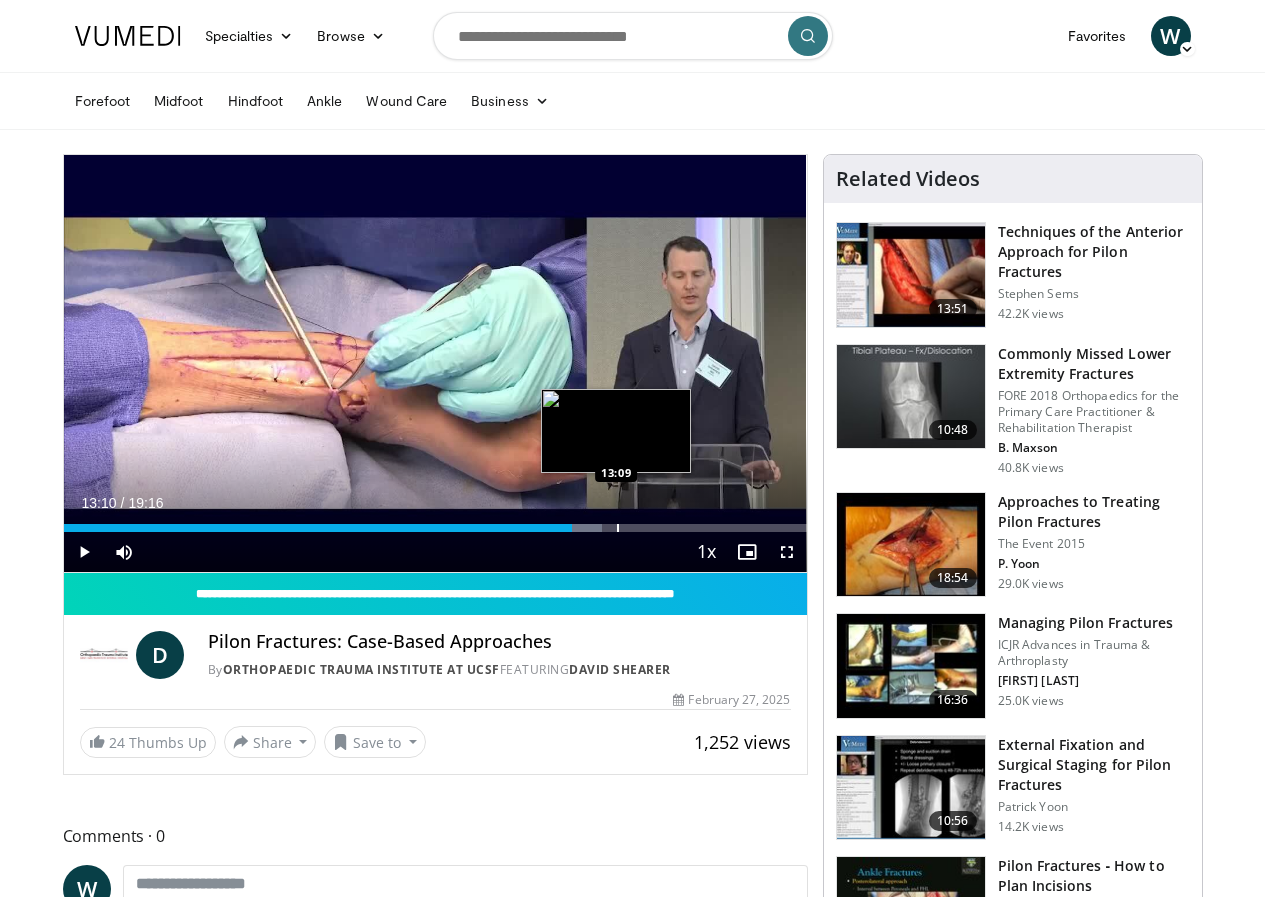 click at bounding box center [618, 528] 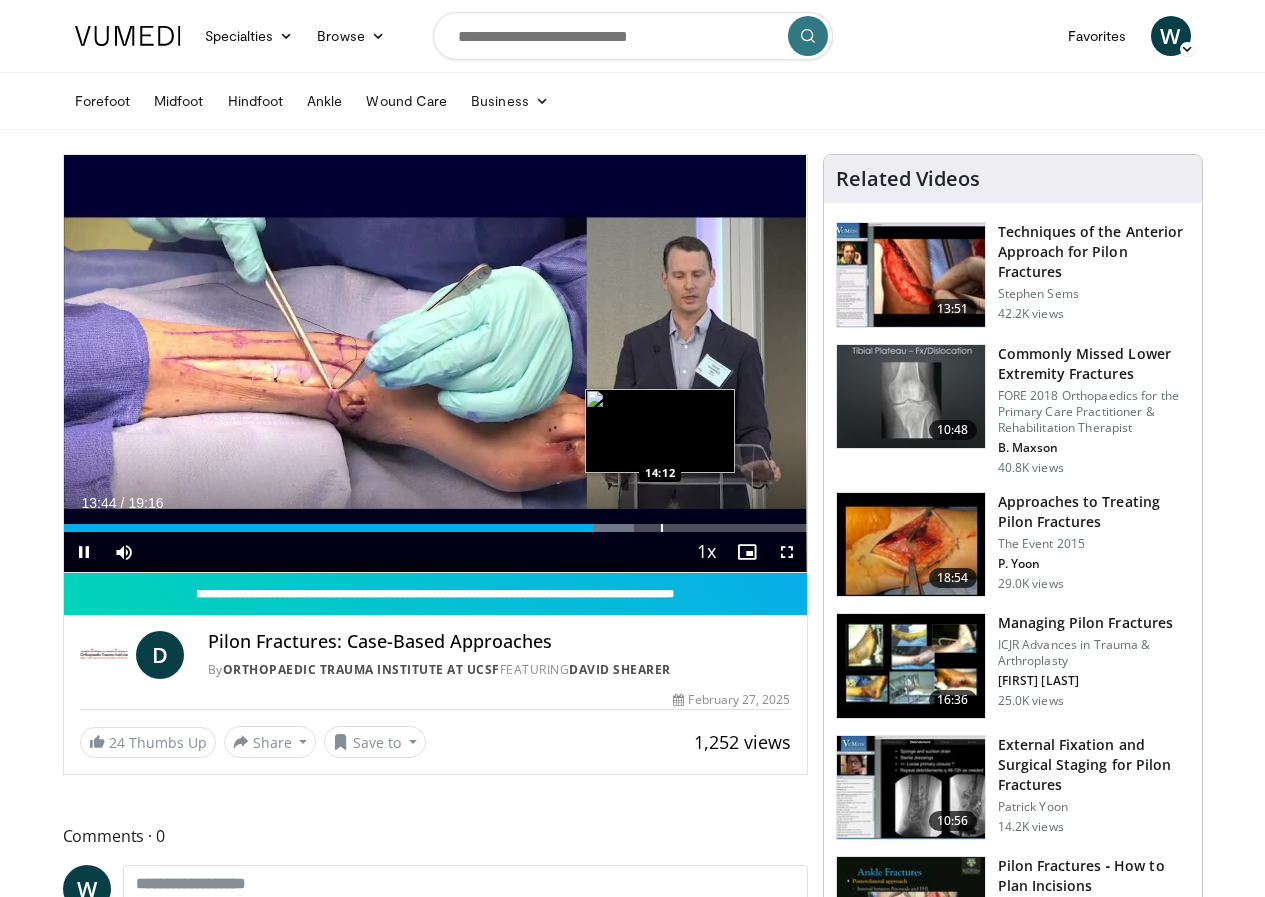 click on "Loaded :  76.84% 13:44 14:12" at bounding box center [435, 522] 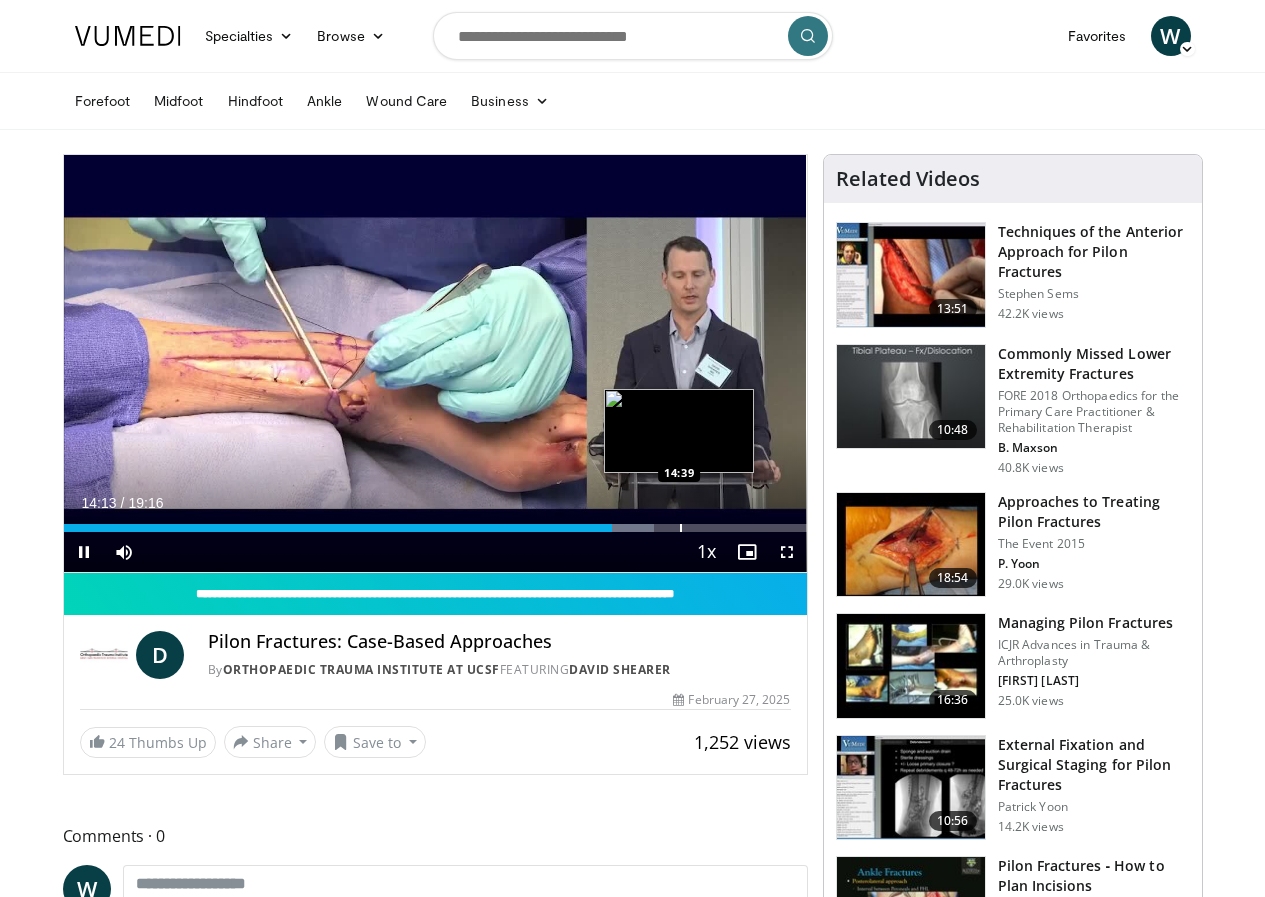 click on "Loaded :  79.43% 14:13 14:39" at bounding box center [435, 528] 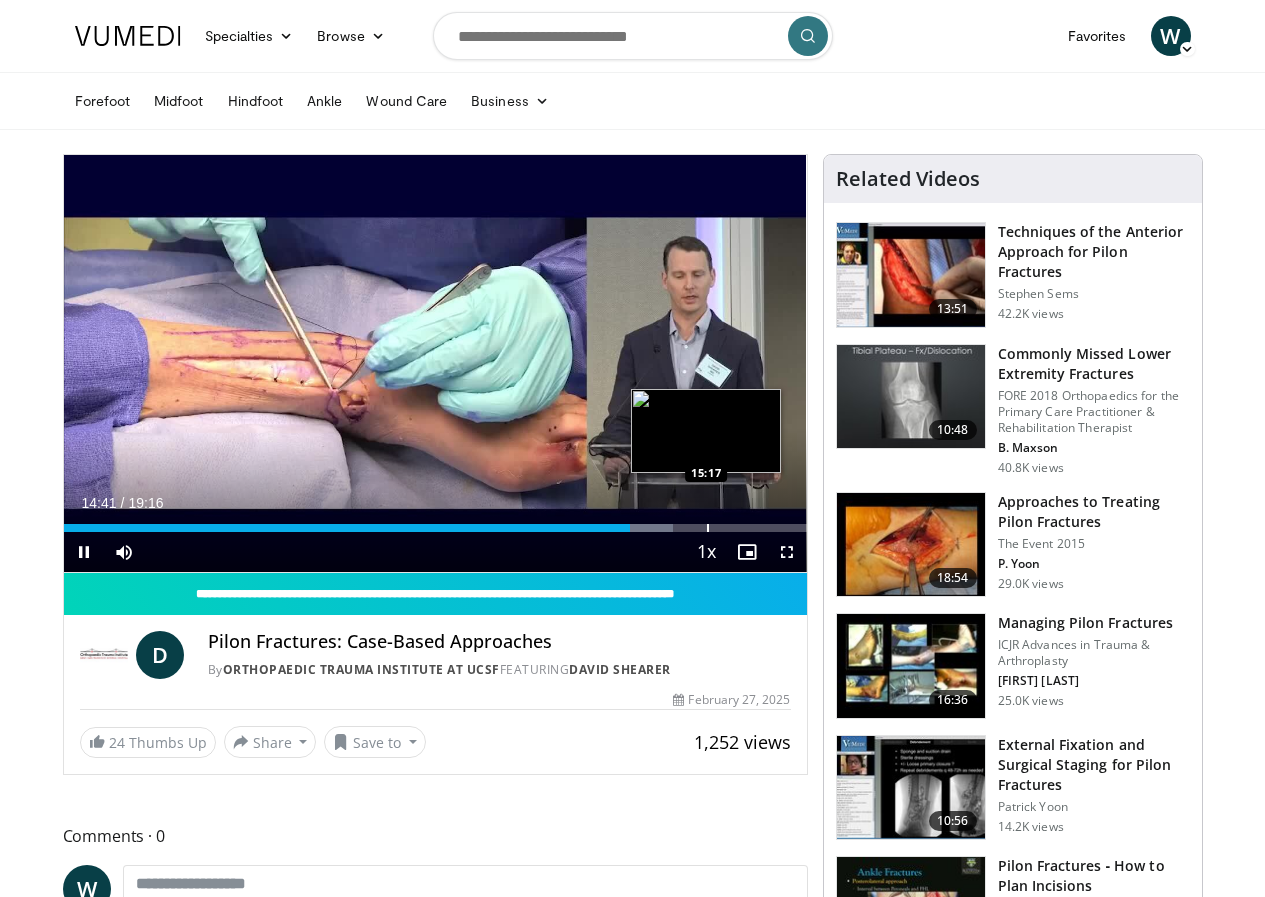 click at bounding box center (708, 528) 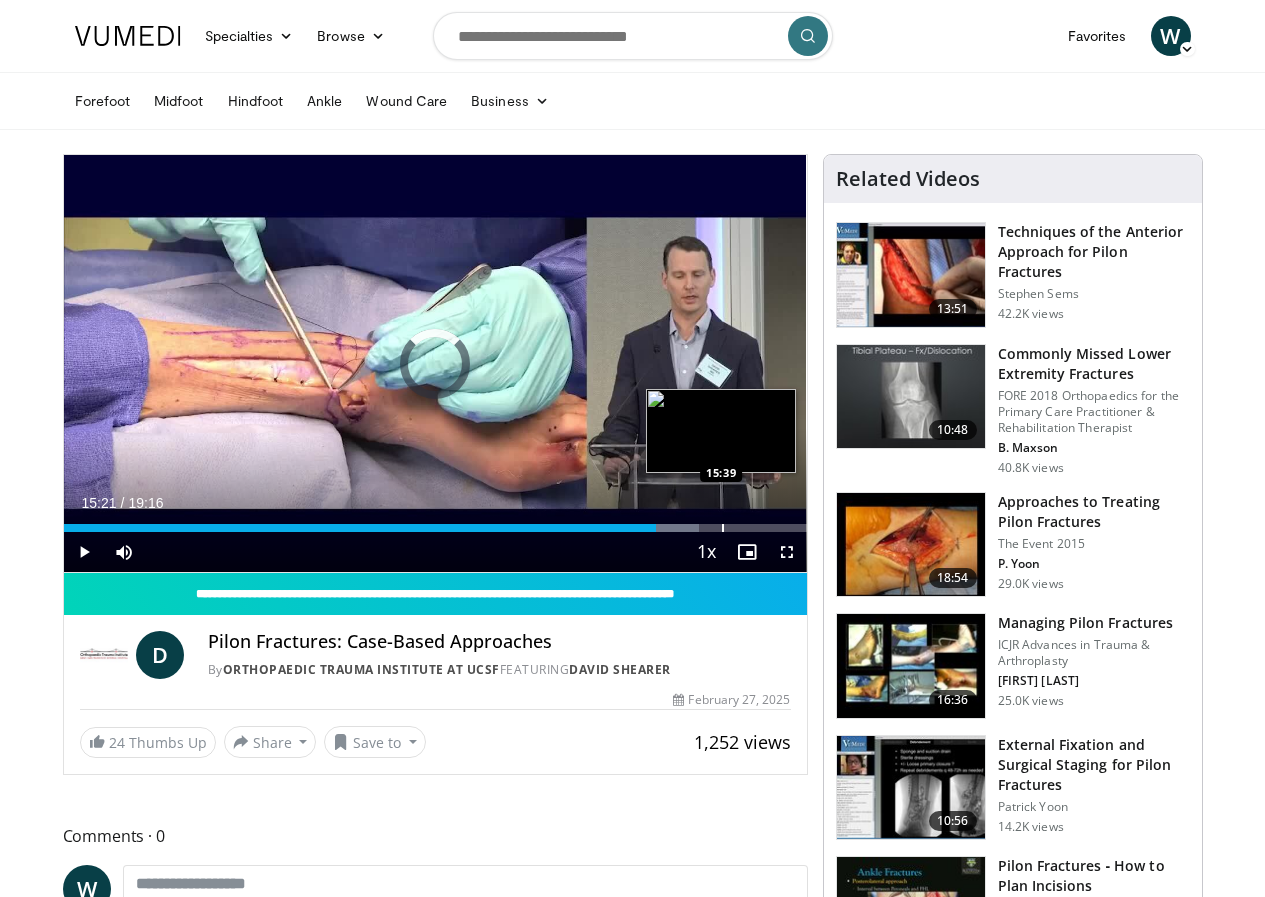 click at bounding box center (723, 528) 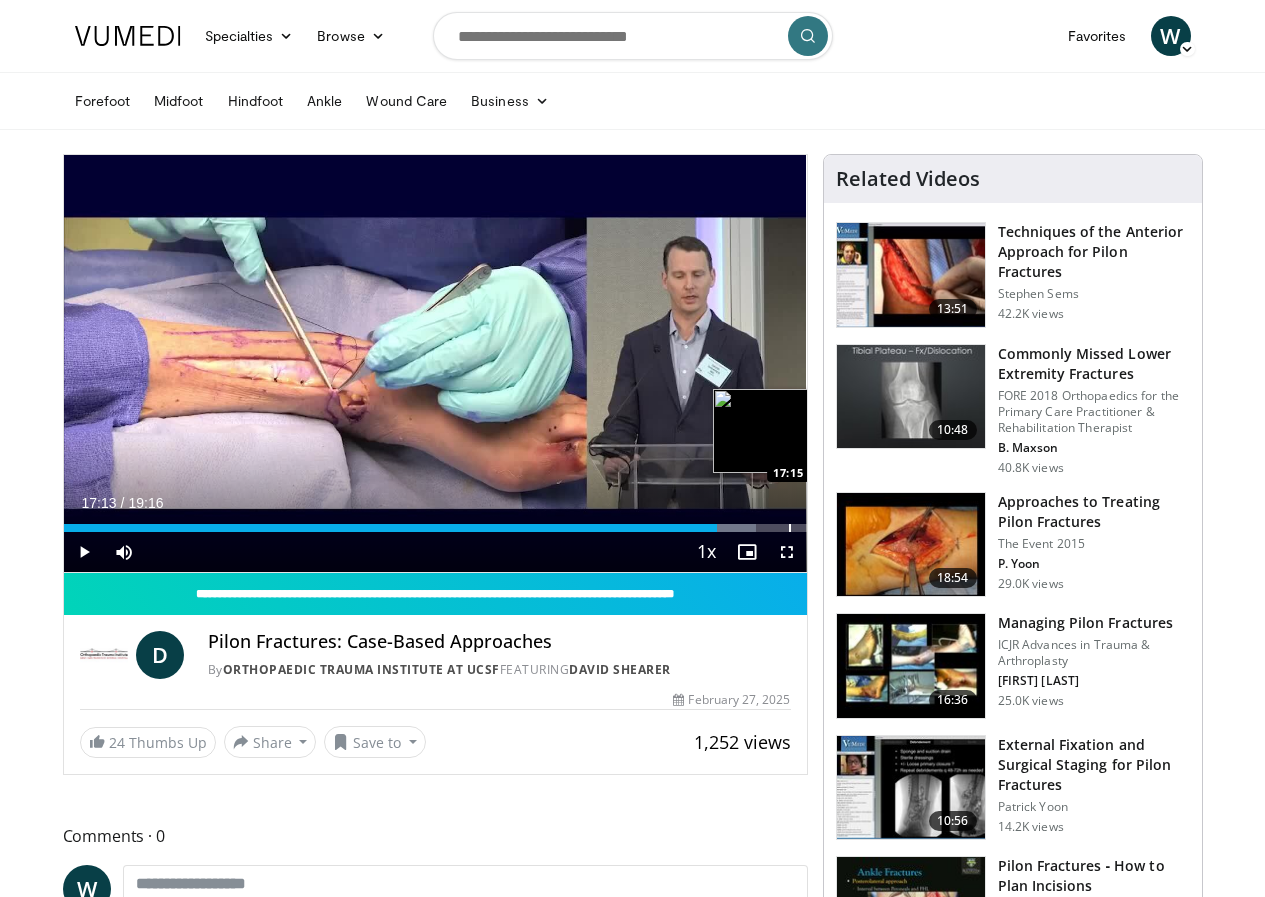 click at bounding box center (790, 528) 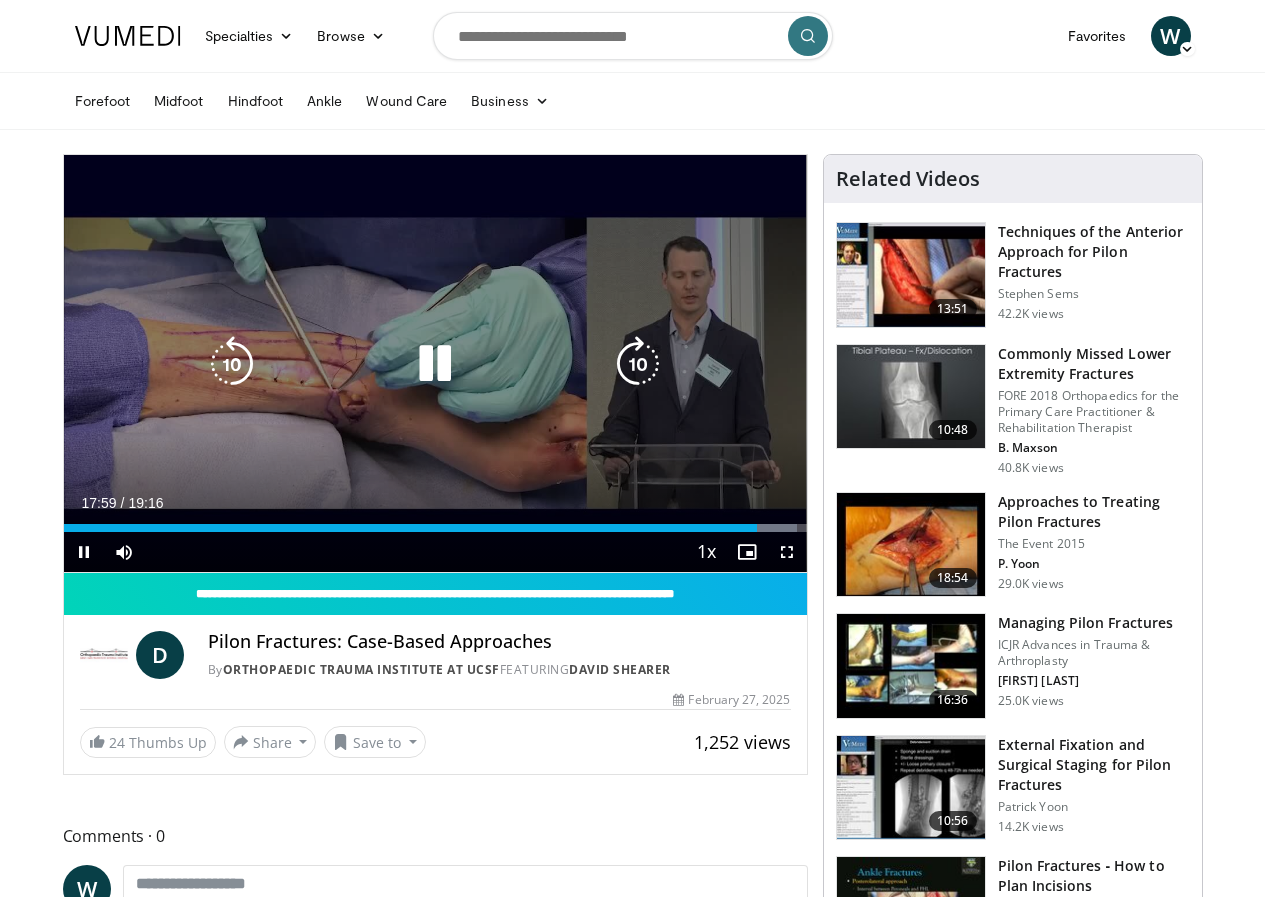 click at bounding box center [435, 364] 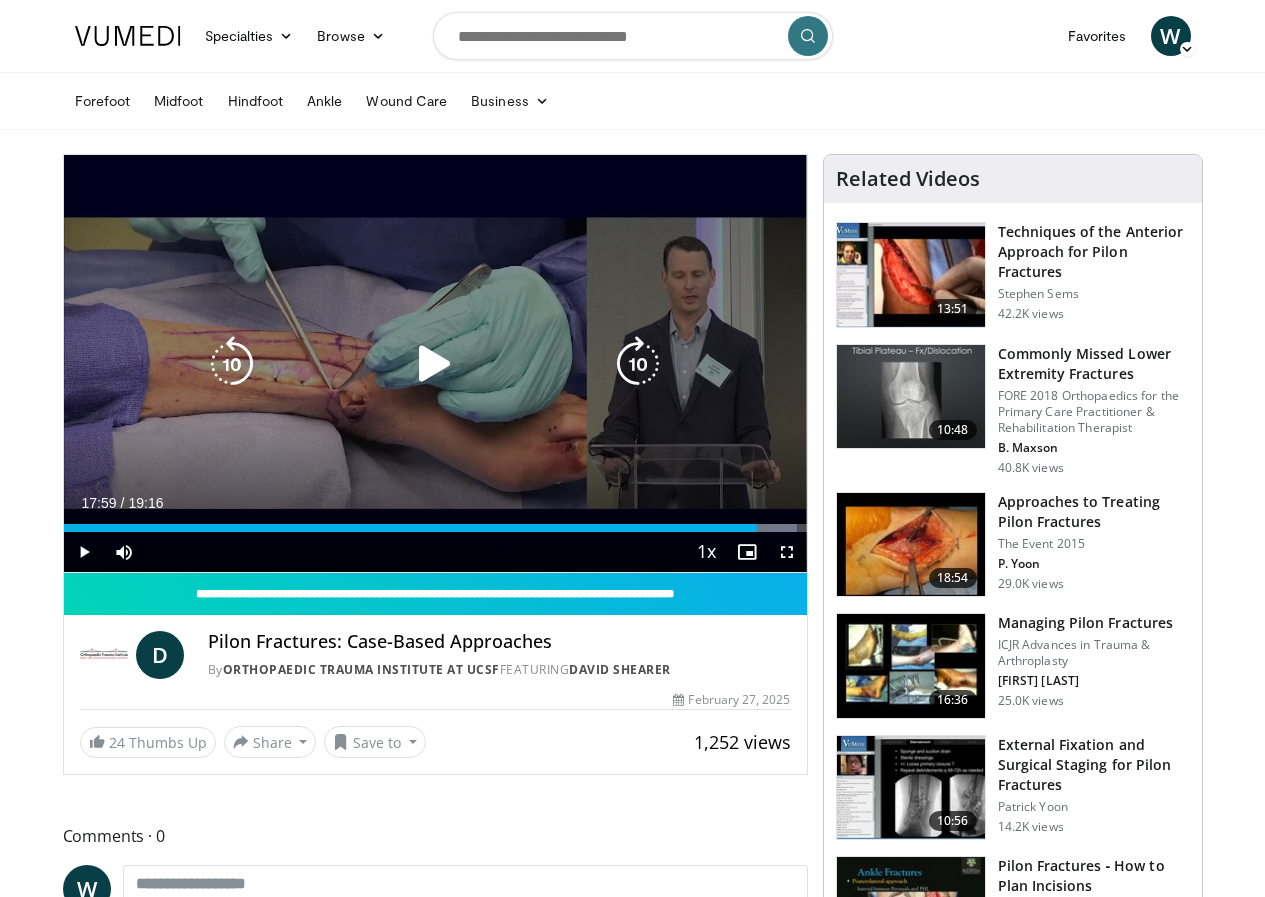 click at bounding box center (435, 364) 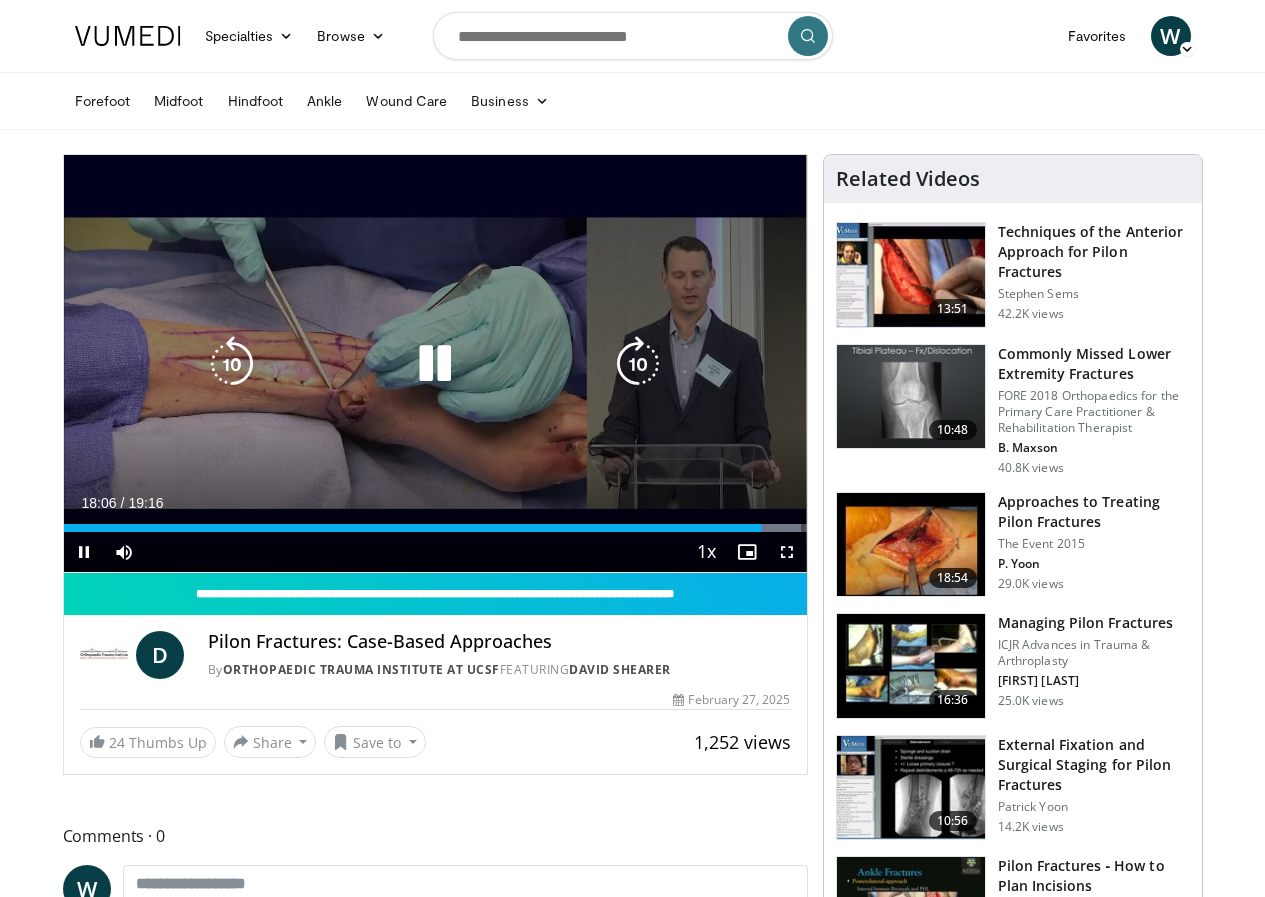 click at bounding box center [435, 364] 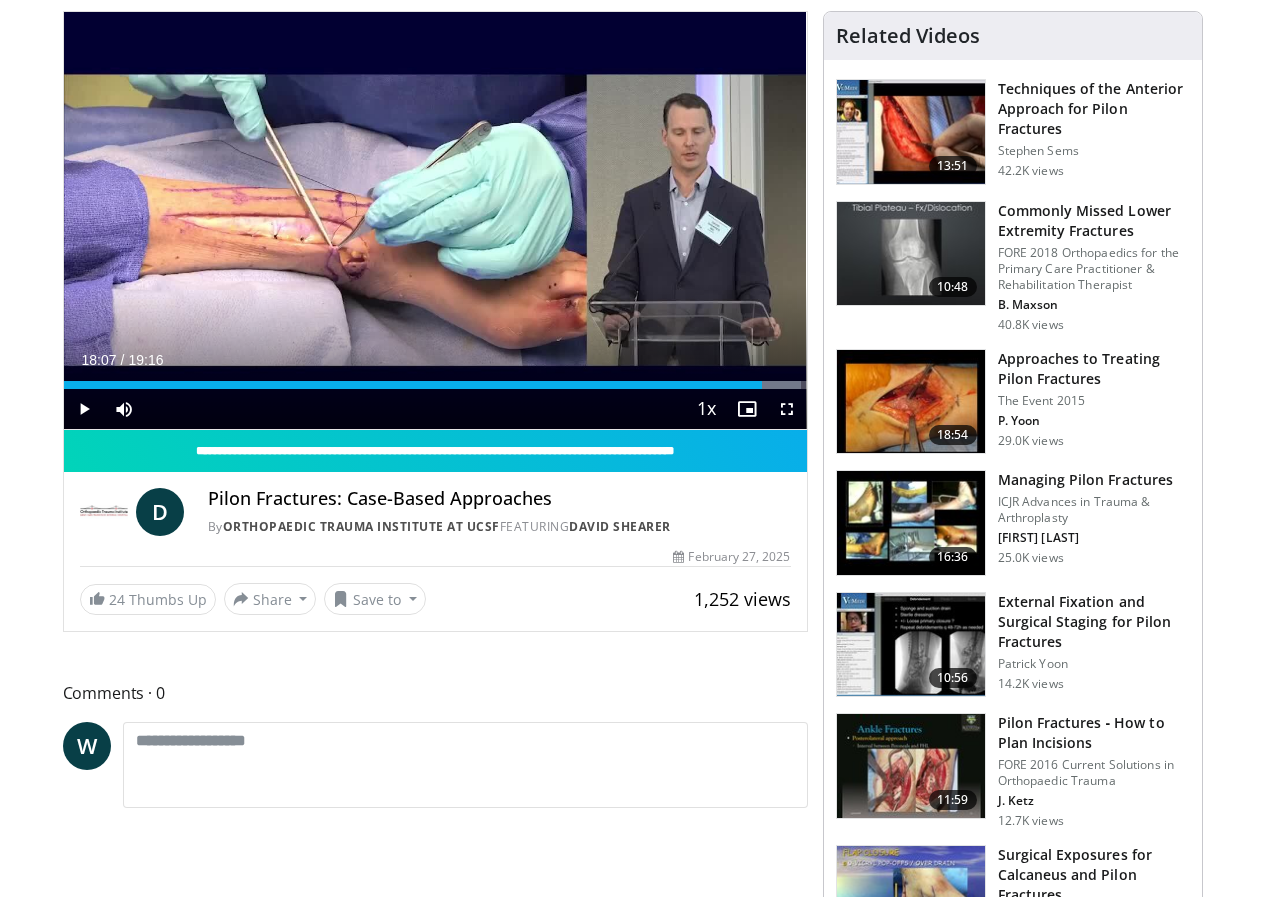 scroll, scrollTop: 400, scrollLeft: 0, axis: vertical 